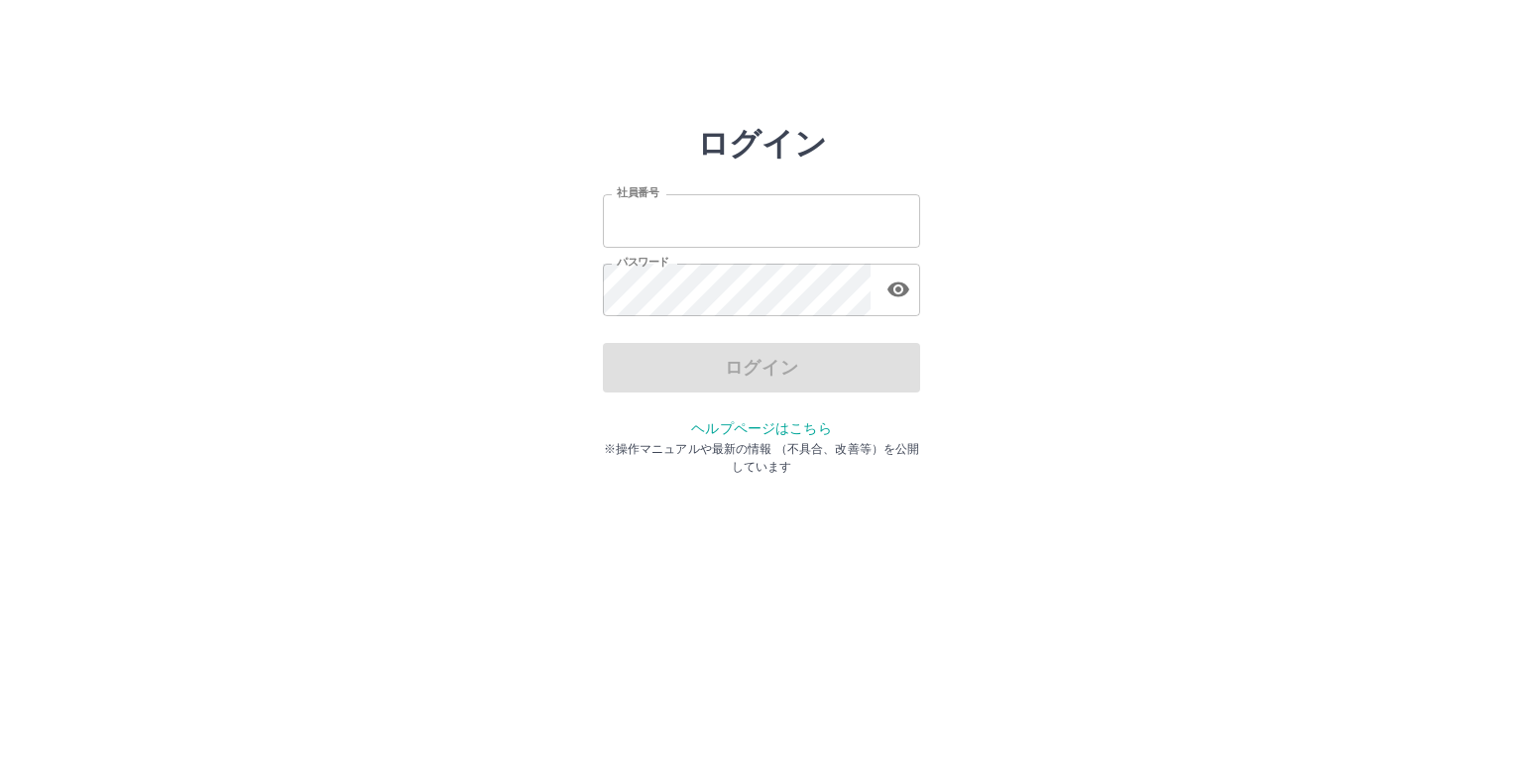 scroll, scrollTop: 0, scrollLeft: 0, axis: both 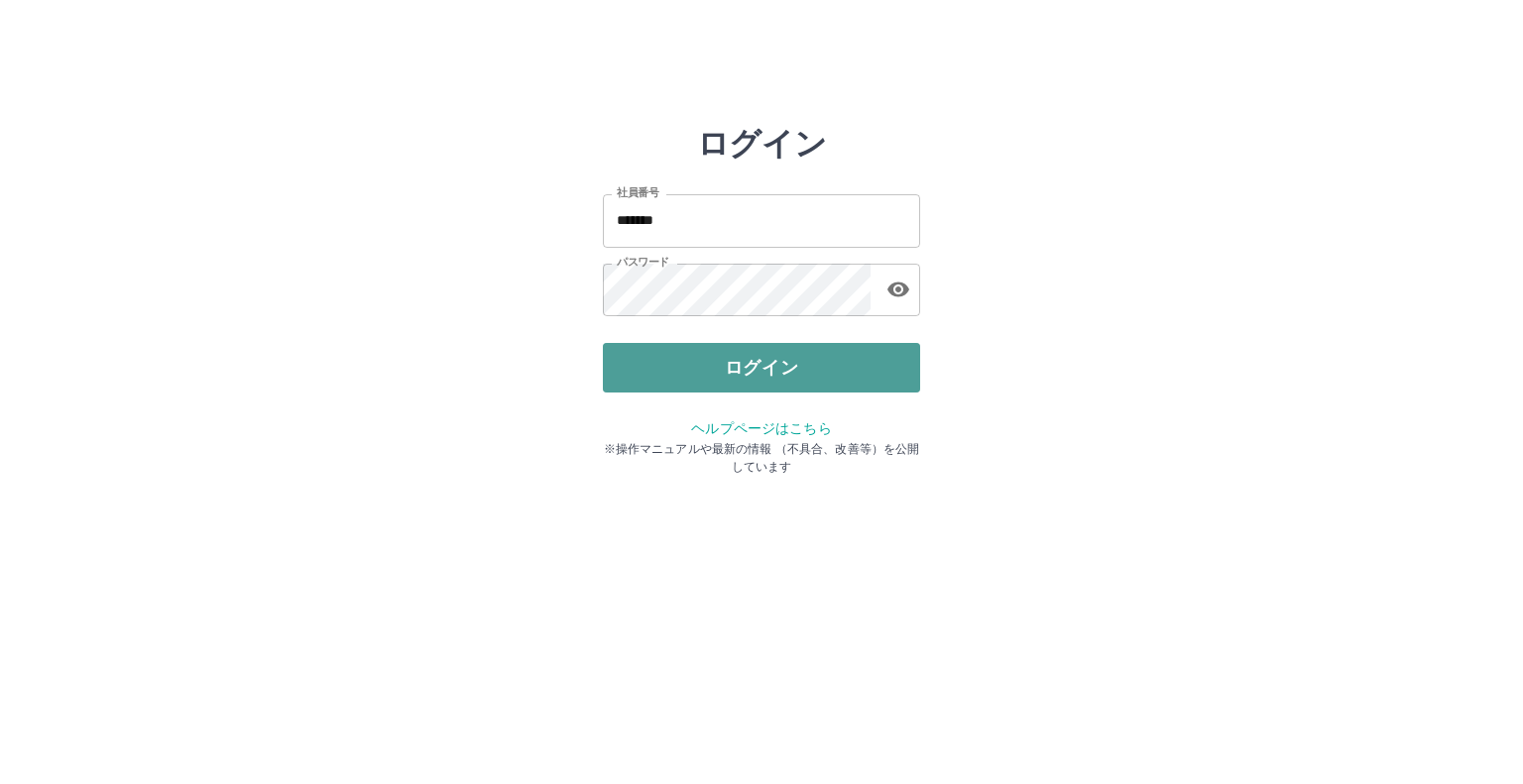click on "ログイン" at bounding box center (762, 368) 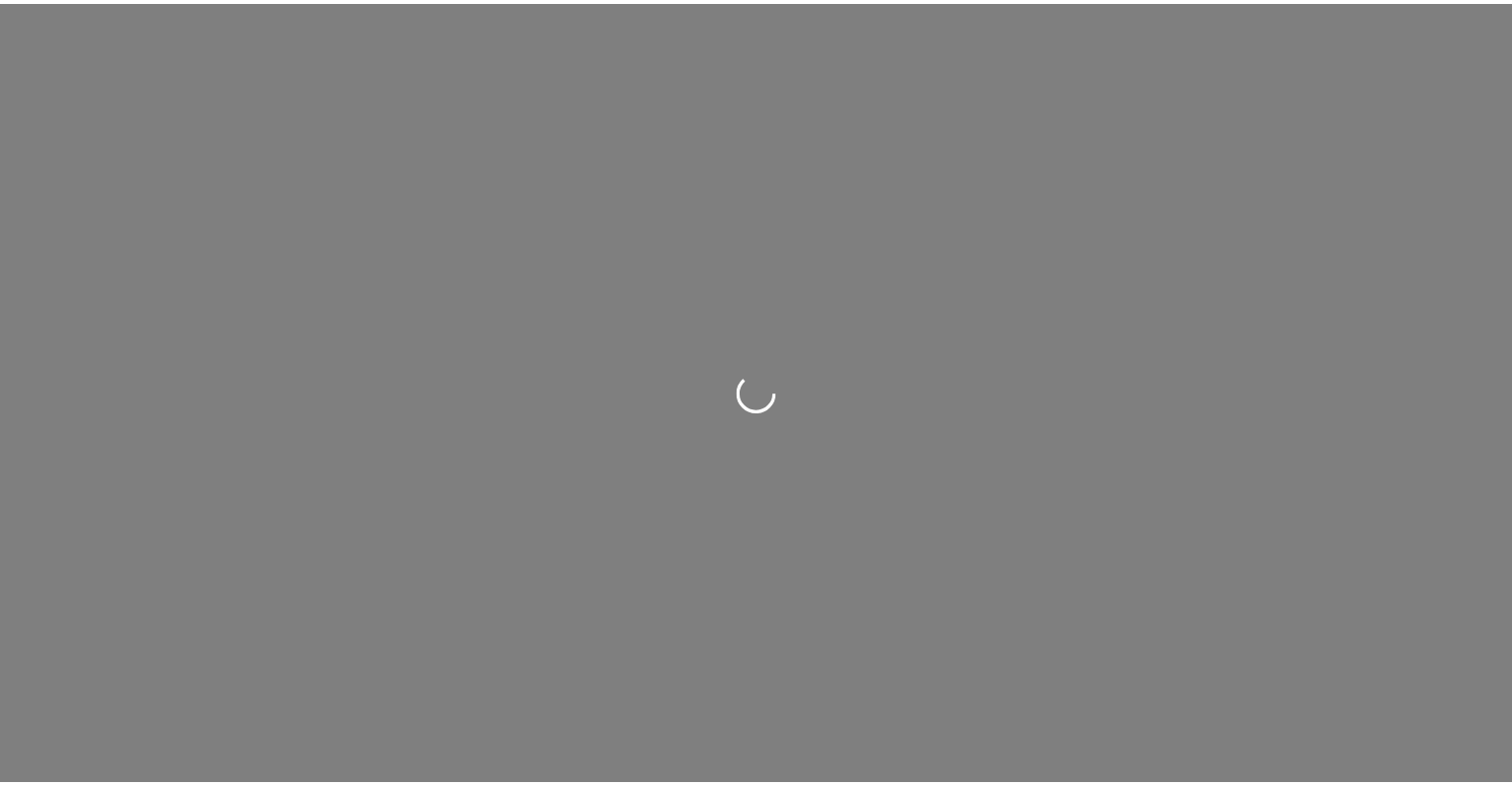 scroll, scrollTop: 0, scrollLeft: 0, axis: both 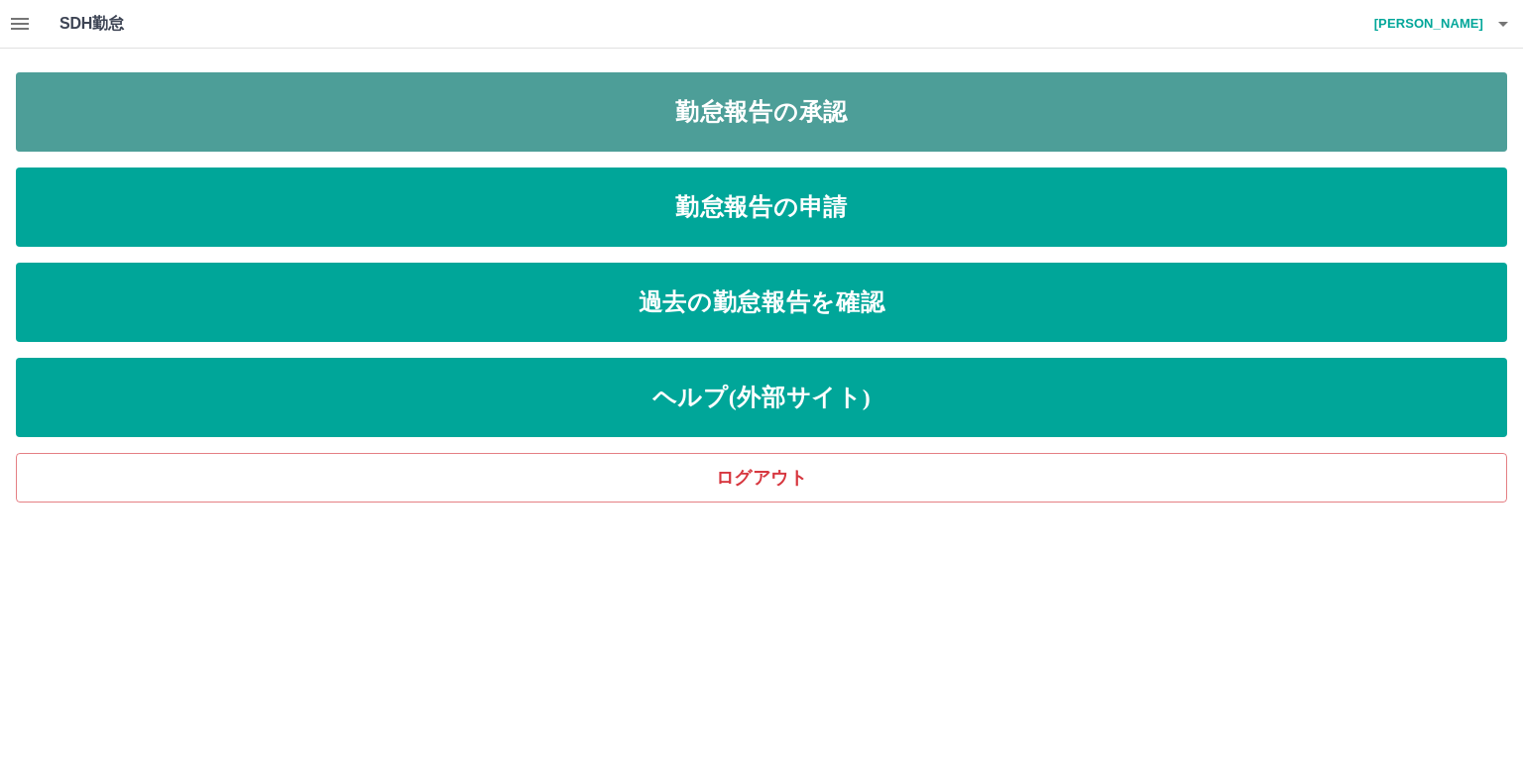 click on "勤怠報告の承認" at bounding box center (762, 112) 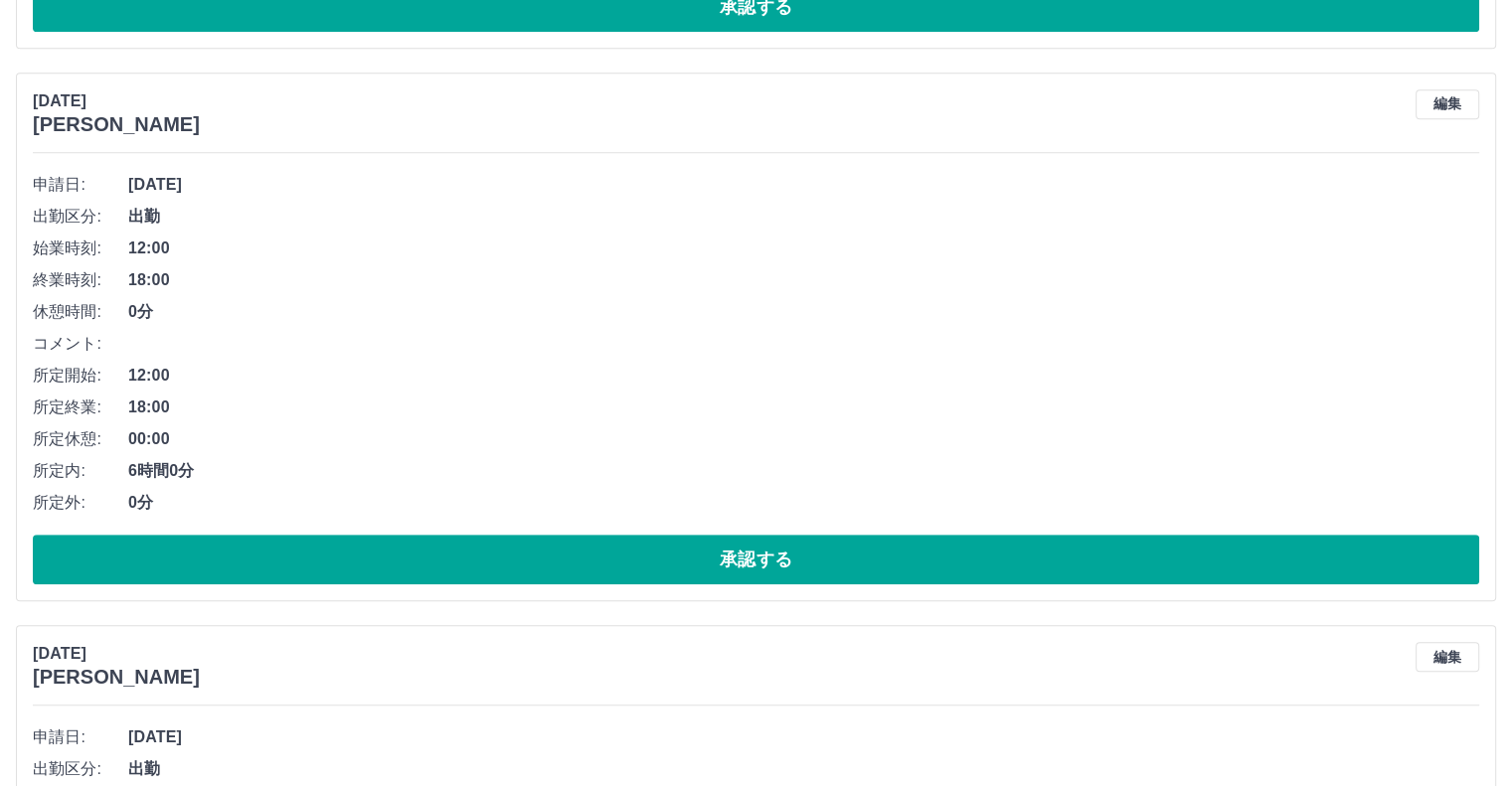 scroll, scrollTop: 1093, scrollLeft: 0, axis: vertical 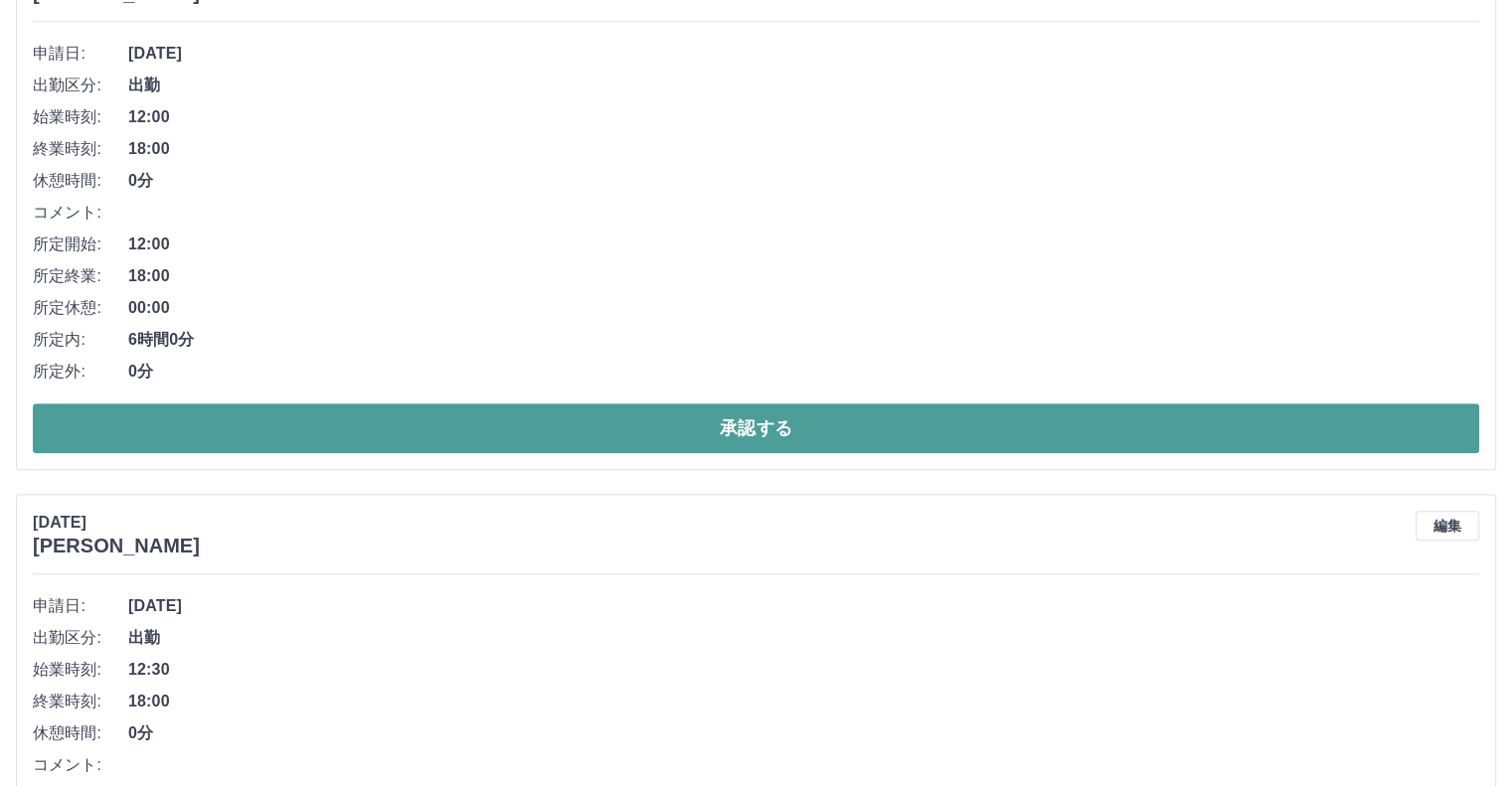click on "承認する" at bounding box center [756, 428] 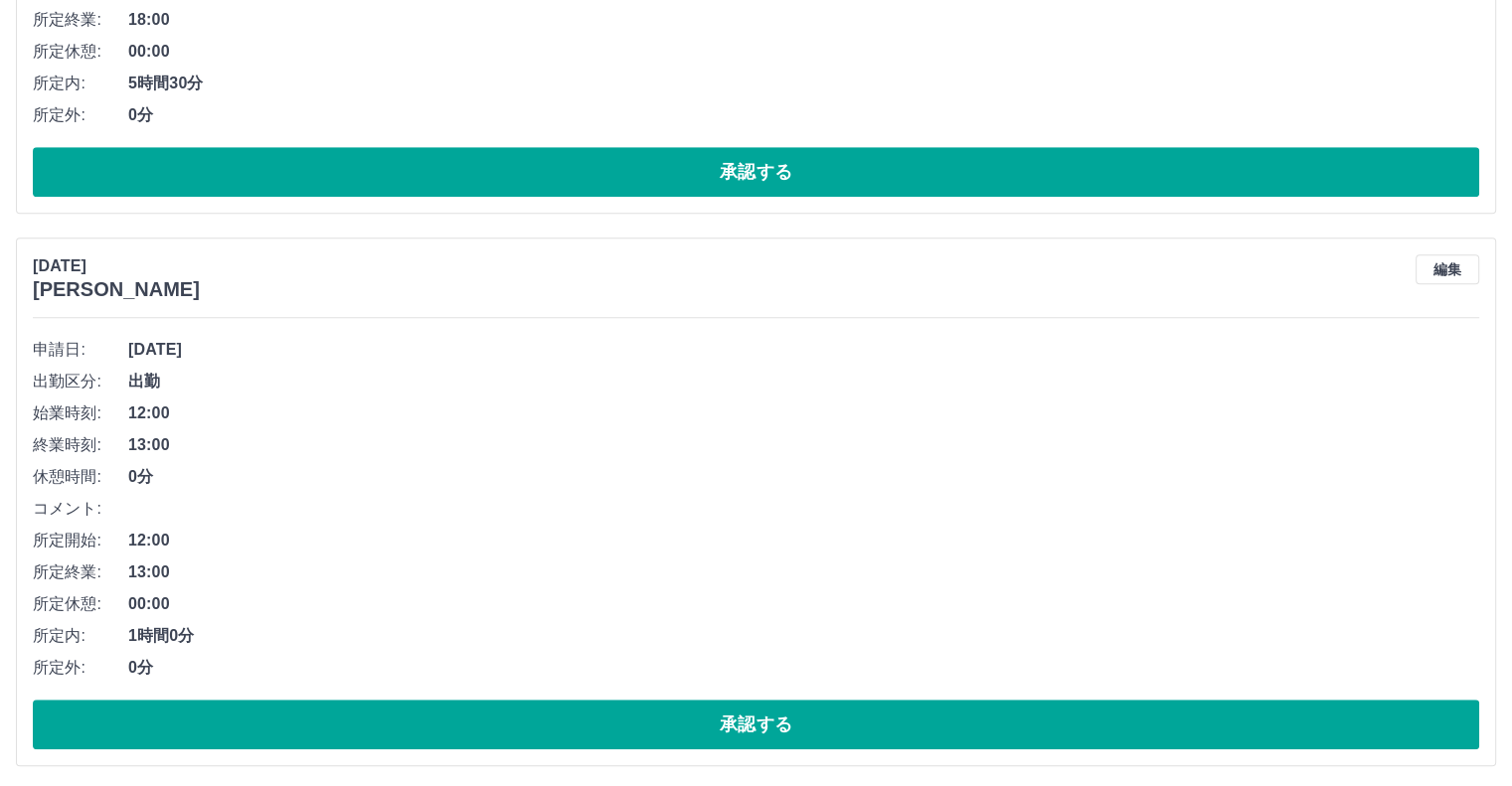 scroll, scrollTop: 1435, scrollLeft: 0, axis: vertical 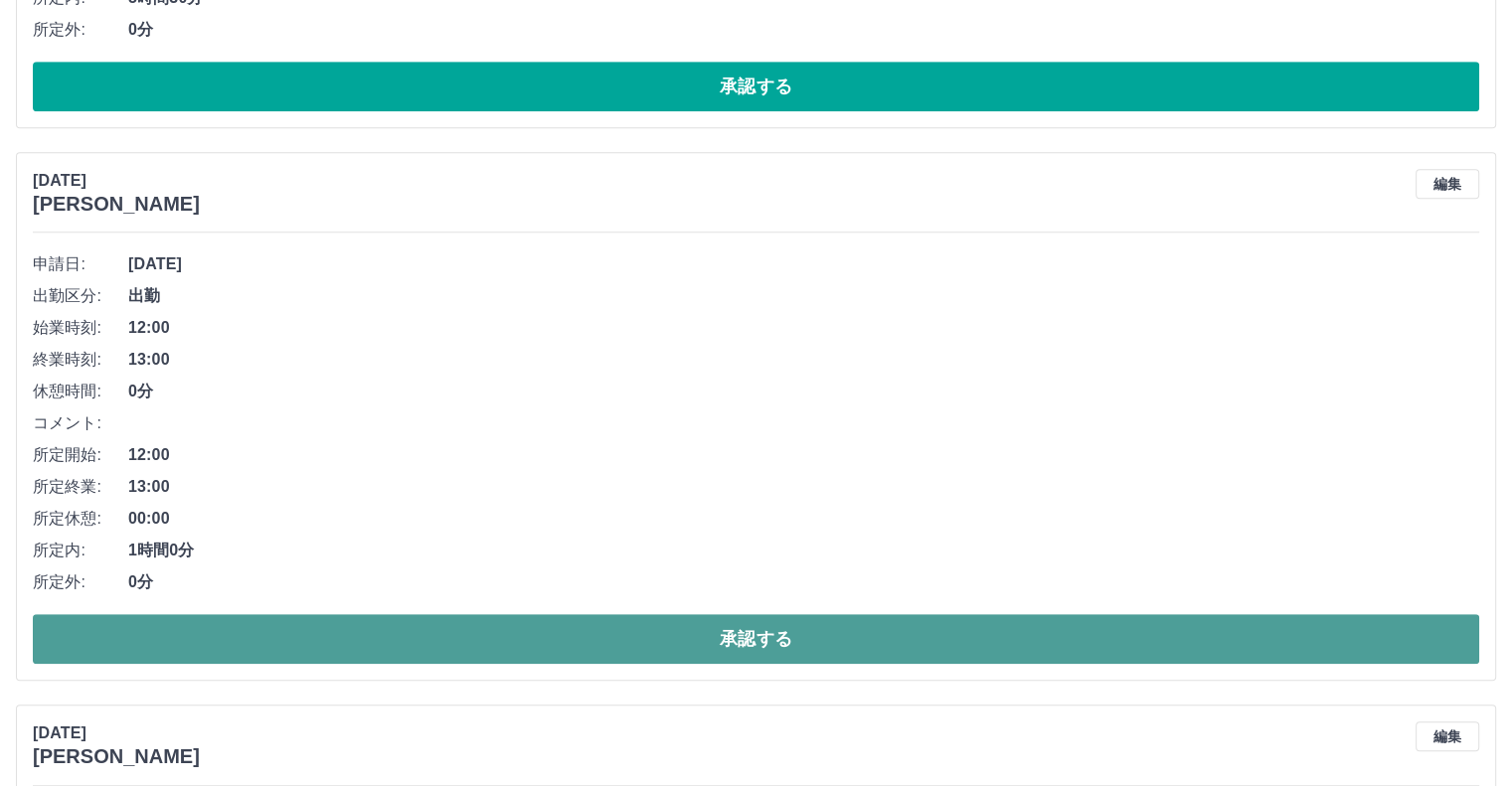 click on "承認する" at bounding box center (756, 639) 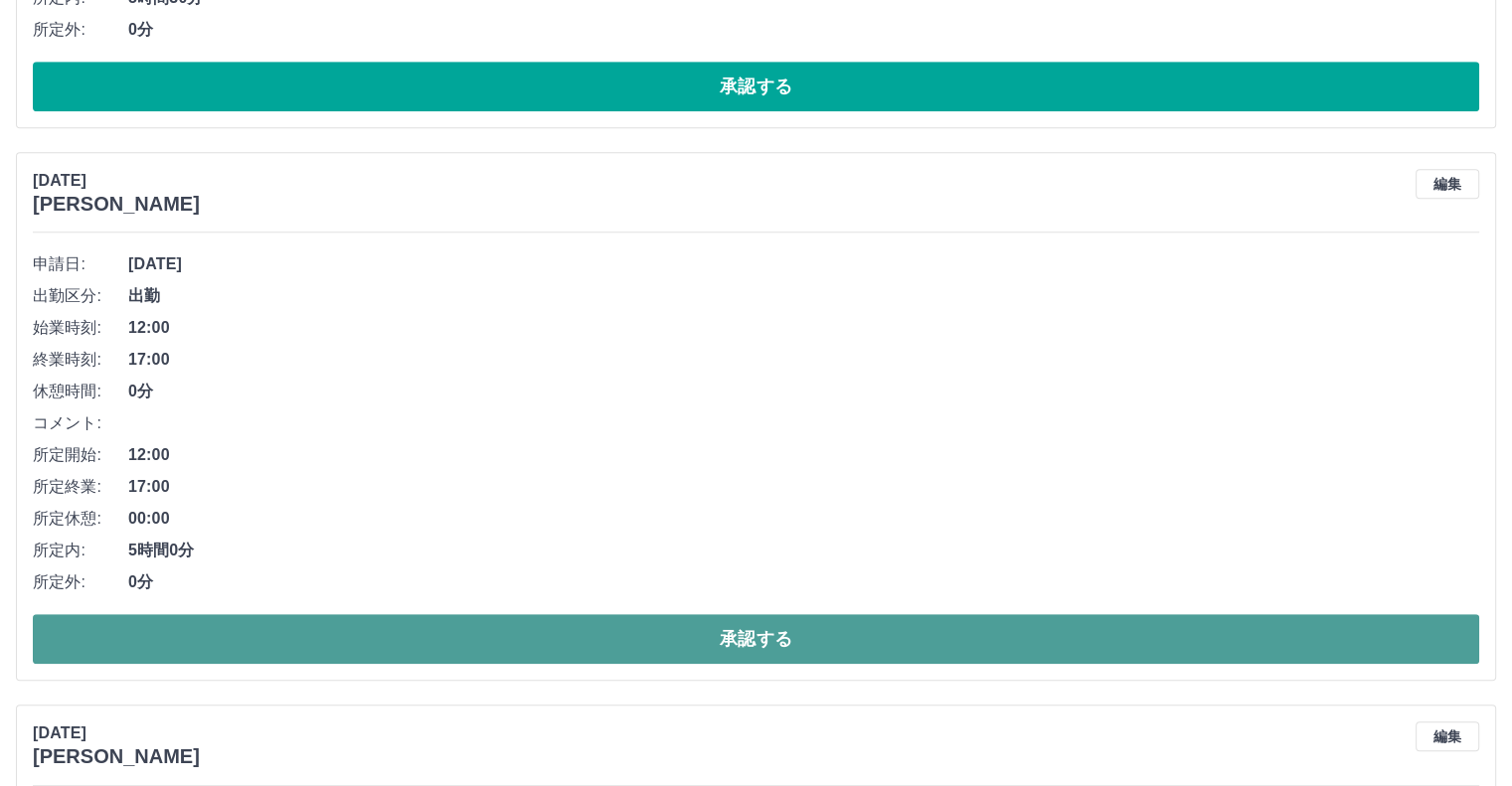 click on "承認する" at bounding box center (756, 639) 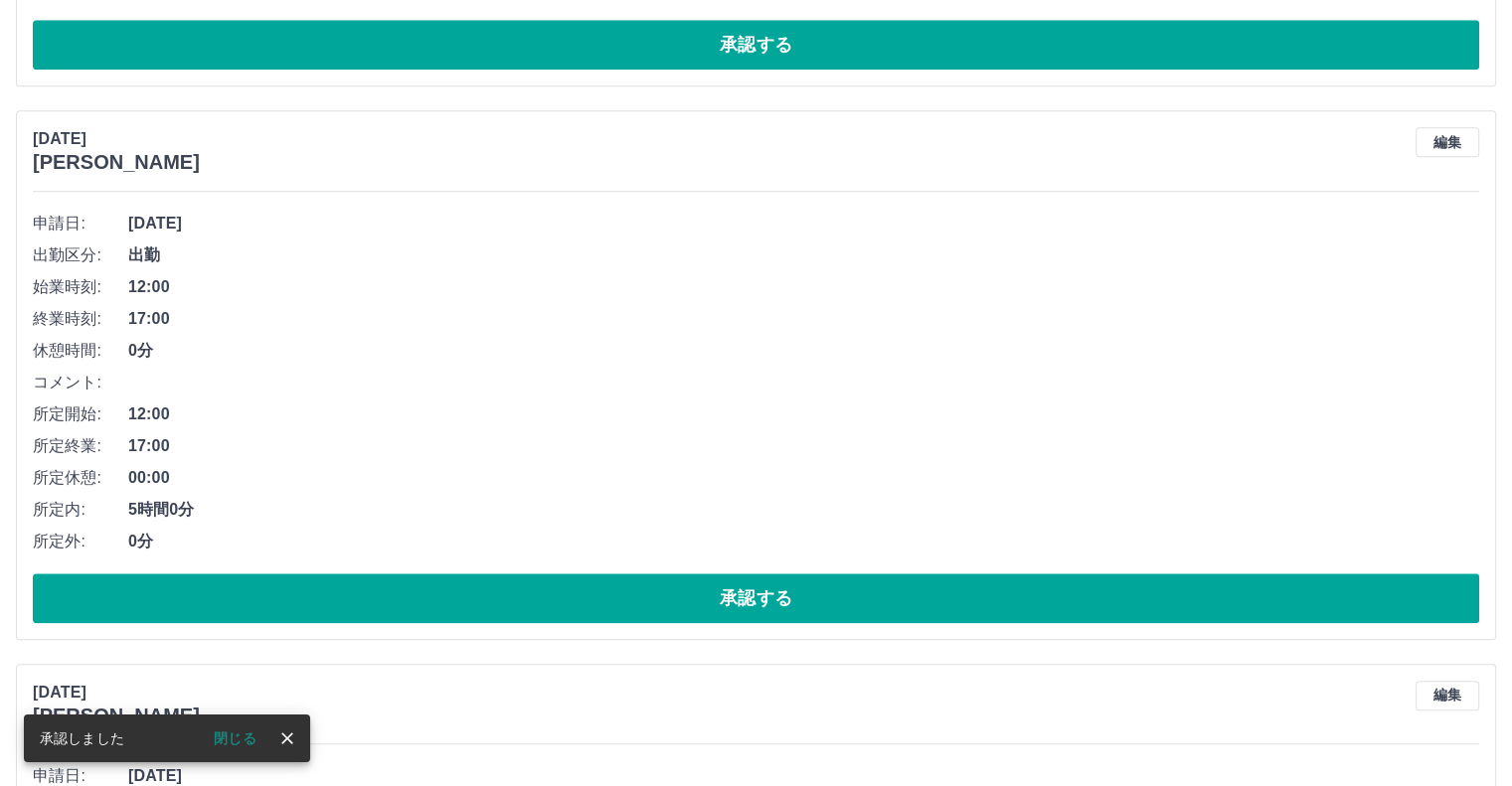 scroll, scrollTop: 2031, scrollLeft: 0, axis: vertical 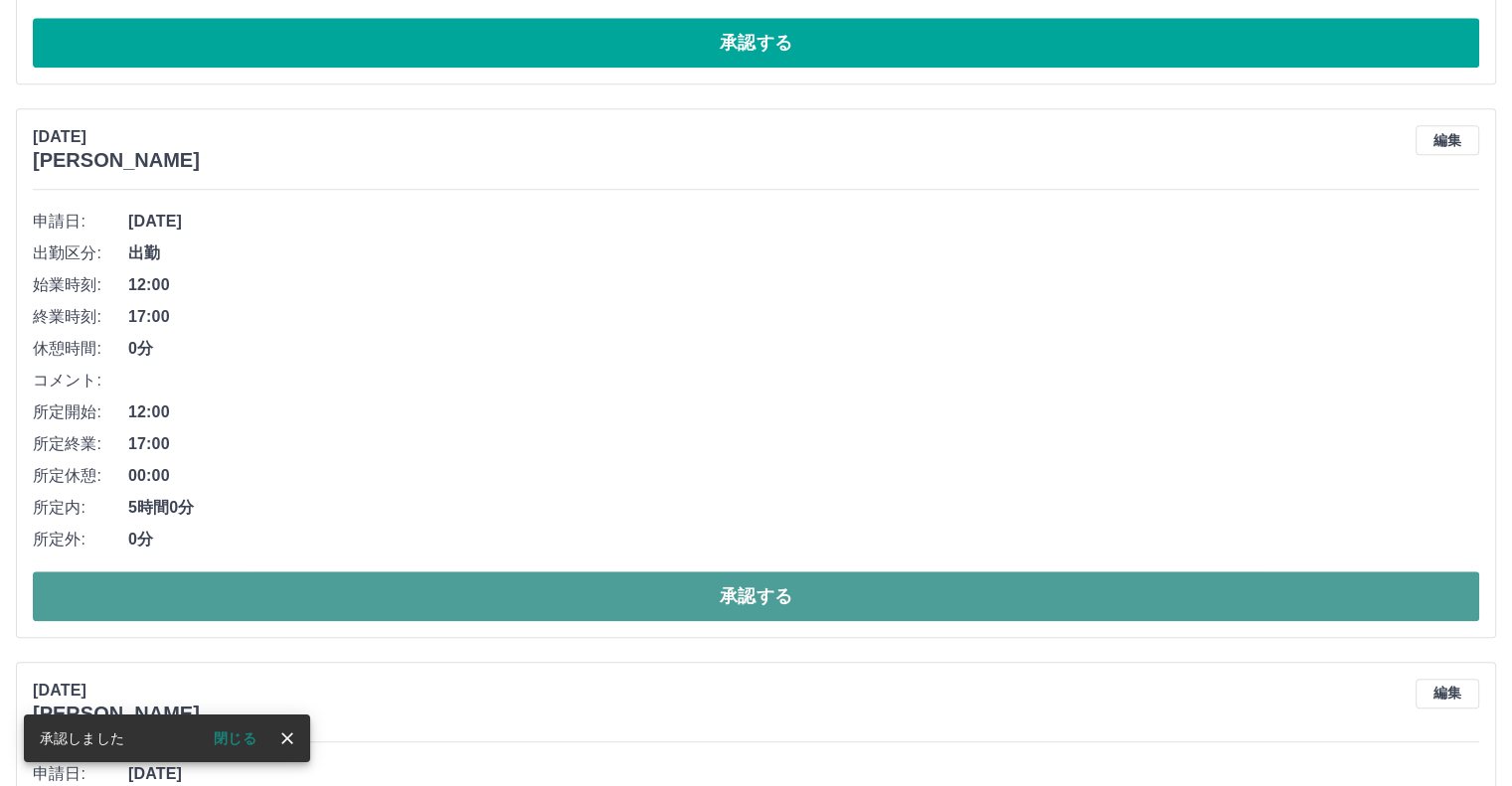 click on "承認する" at bounding box center [756, 596] 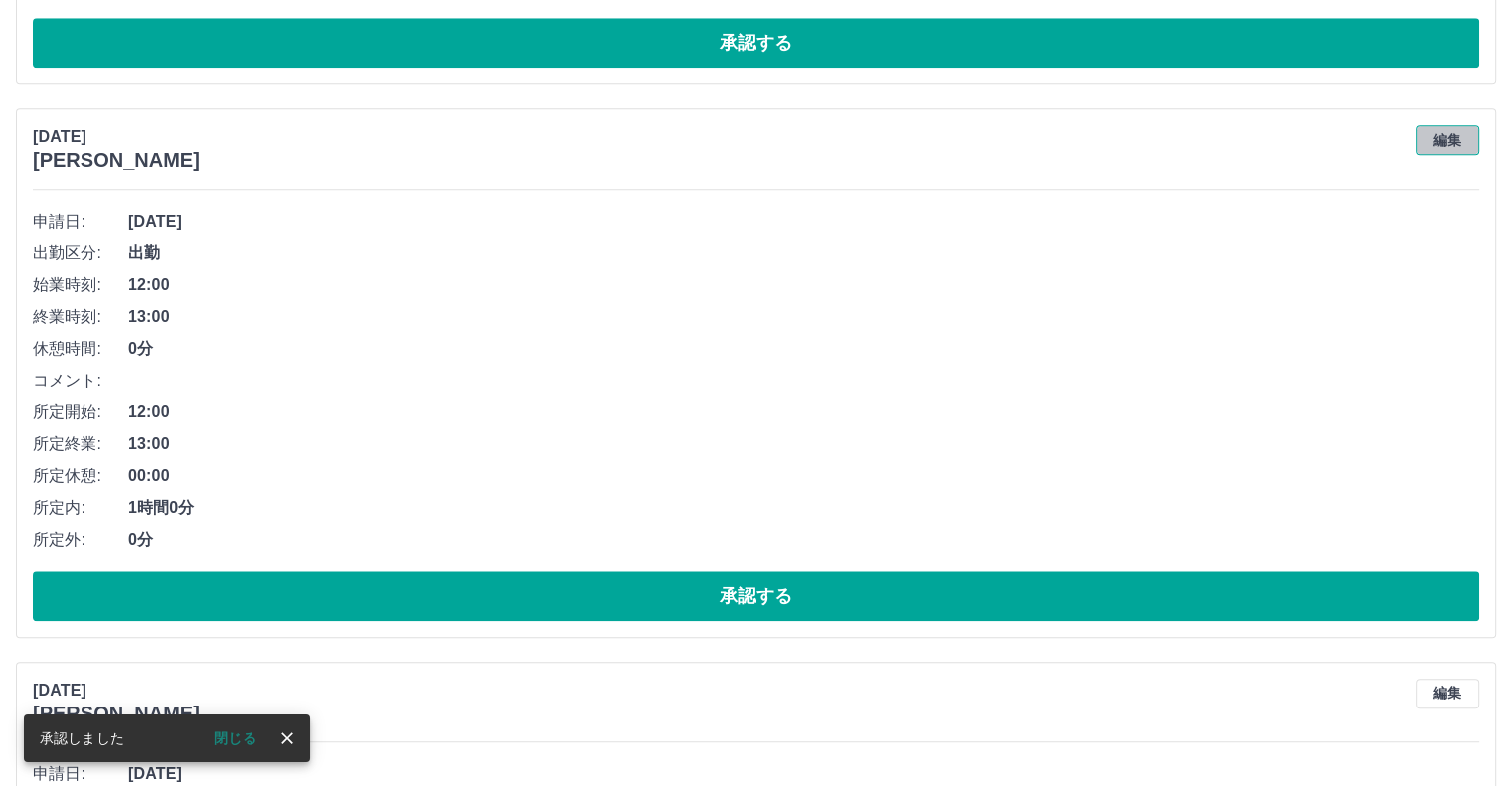 click on "編集" at bounding box center (1447, 140) 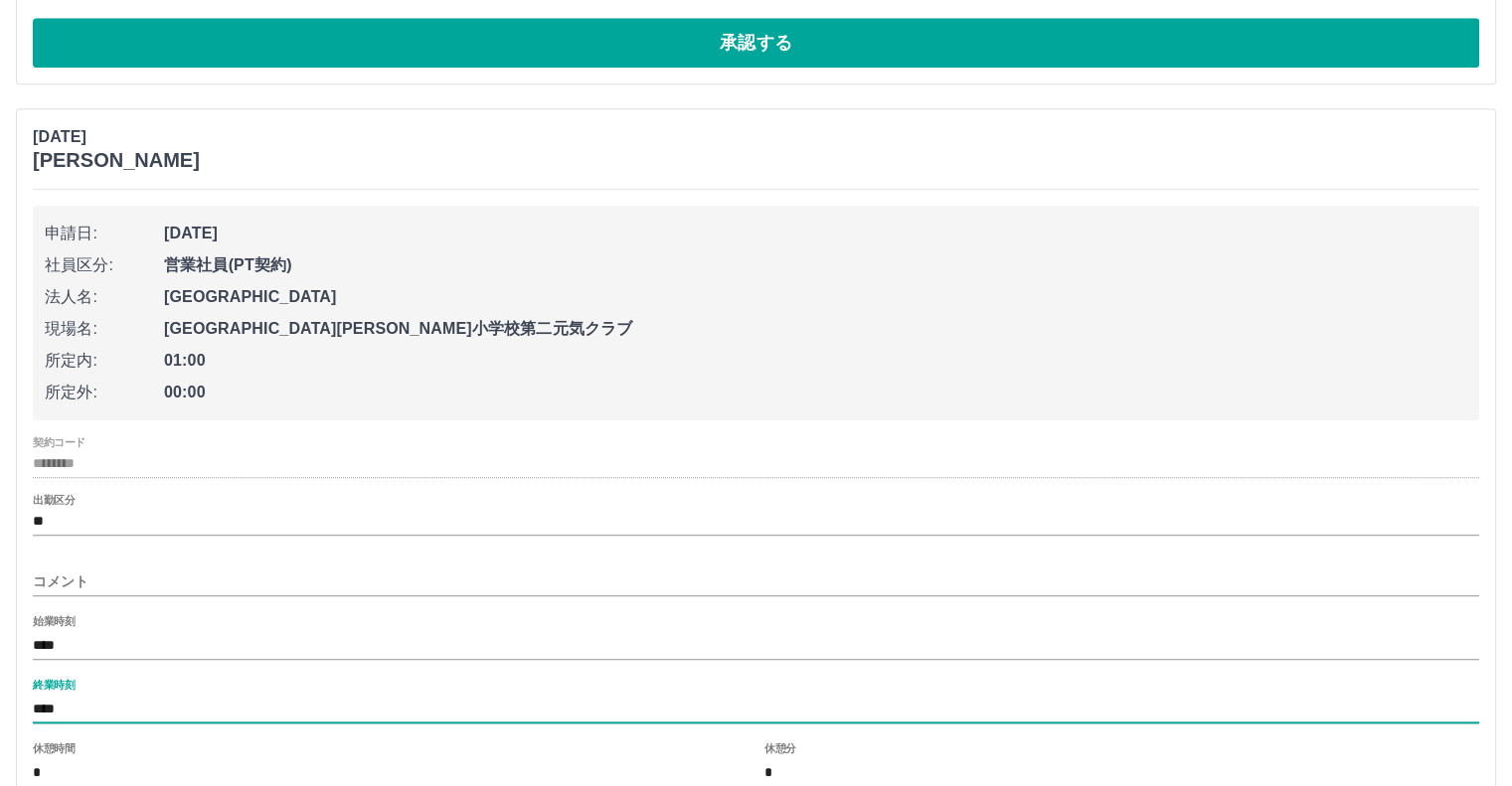 click on "****" at bounding box center [756, 708] 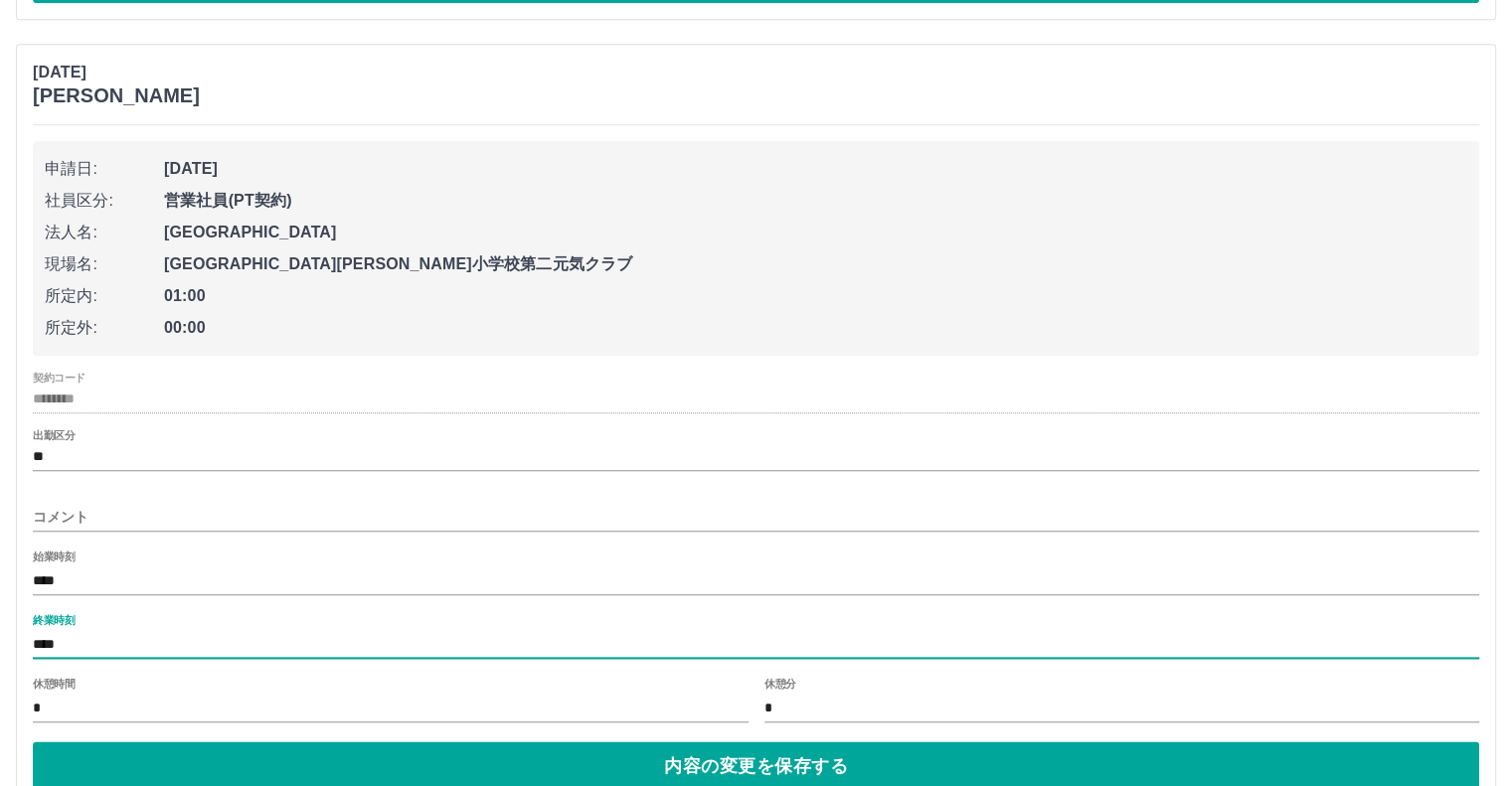 scroll, scrollTop: 2130, scrollLeft: 0, axis: vertical 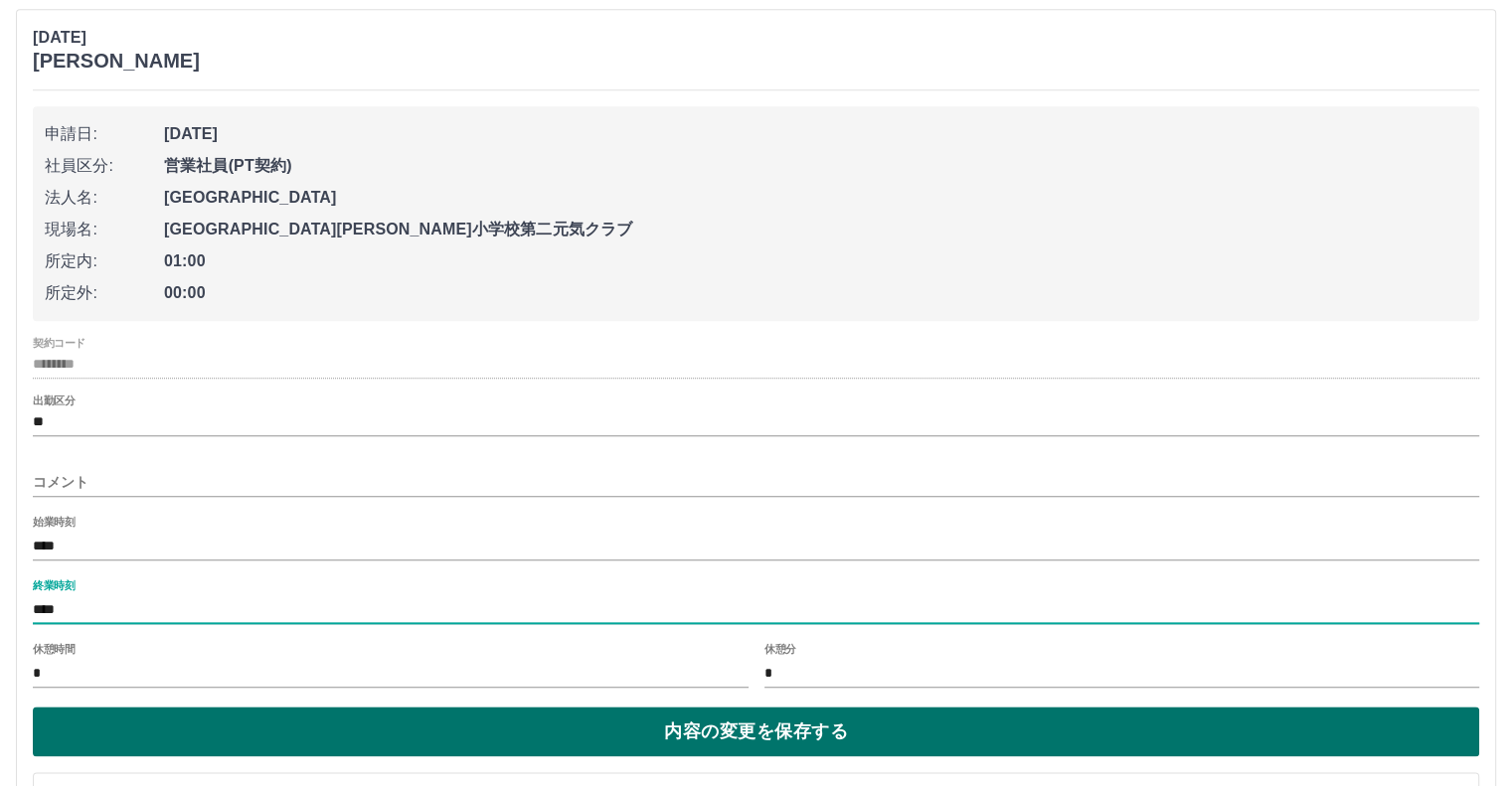 type on "****" 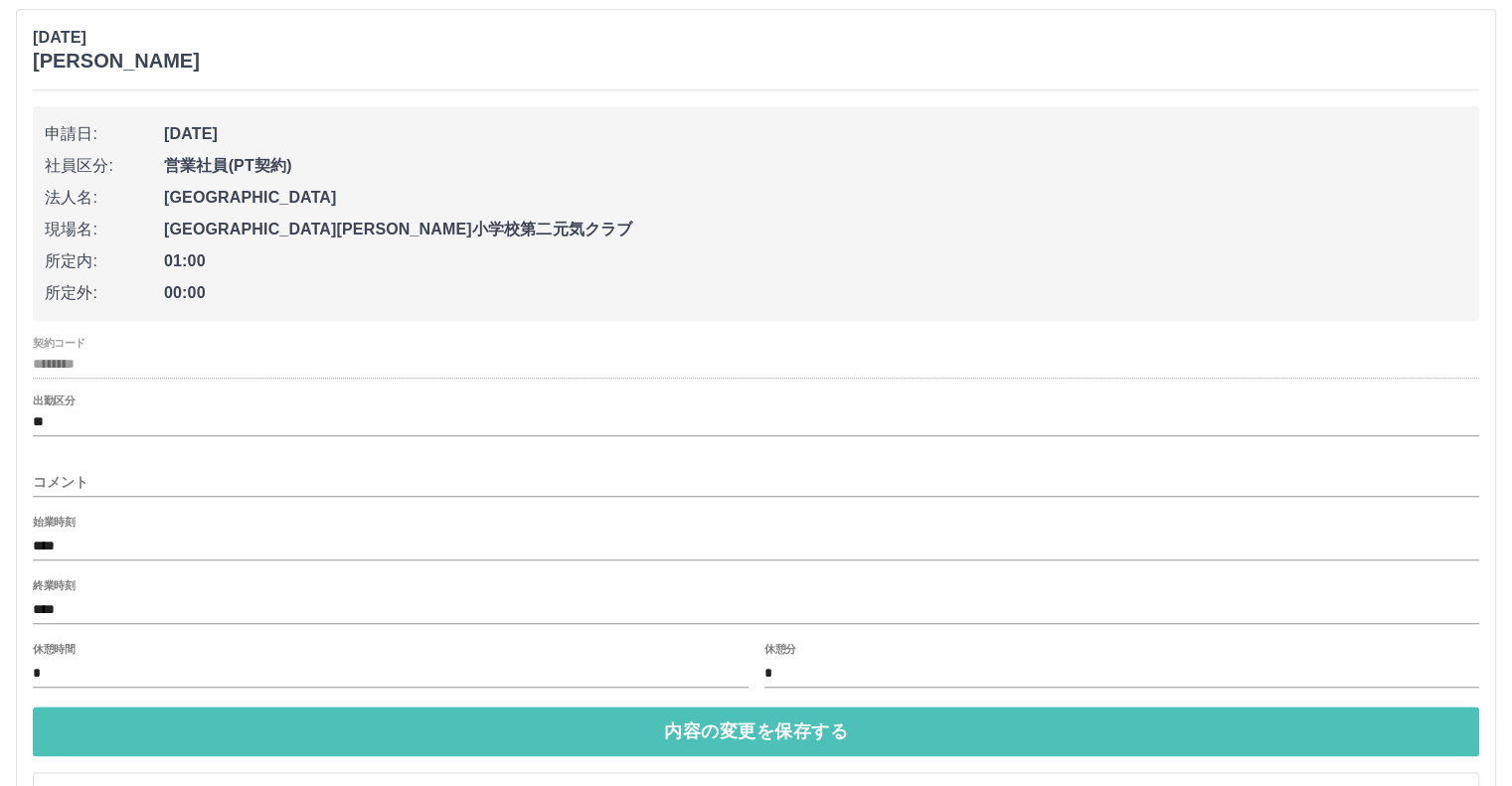 click on "内容の変更を保存する" at bounding box center [756, 731] 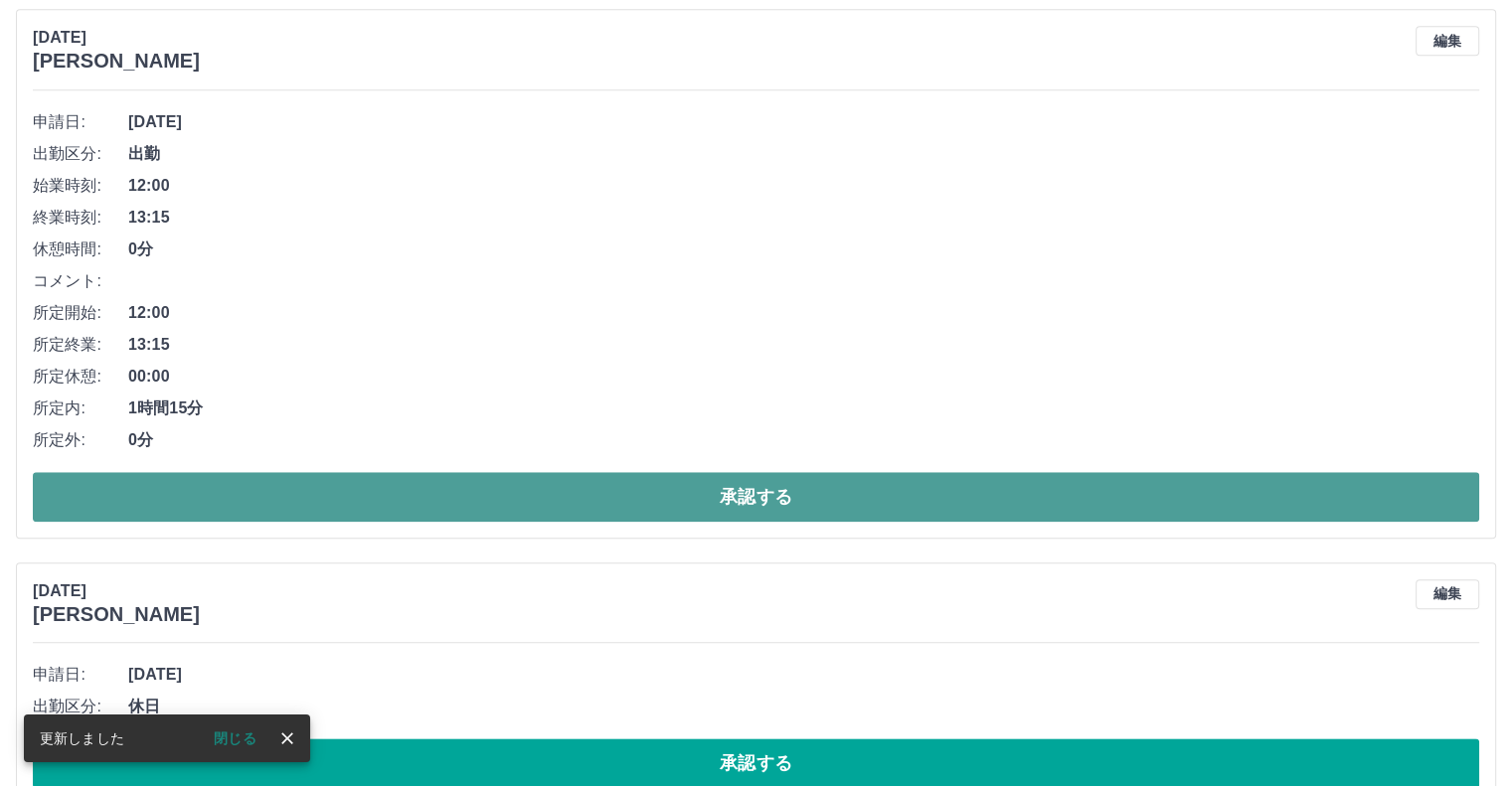 click on "承認する" at bounding box center [756, 497] 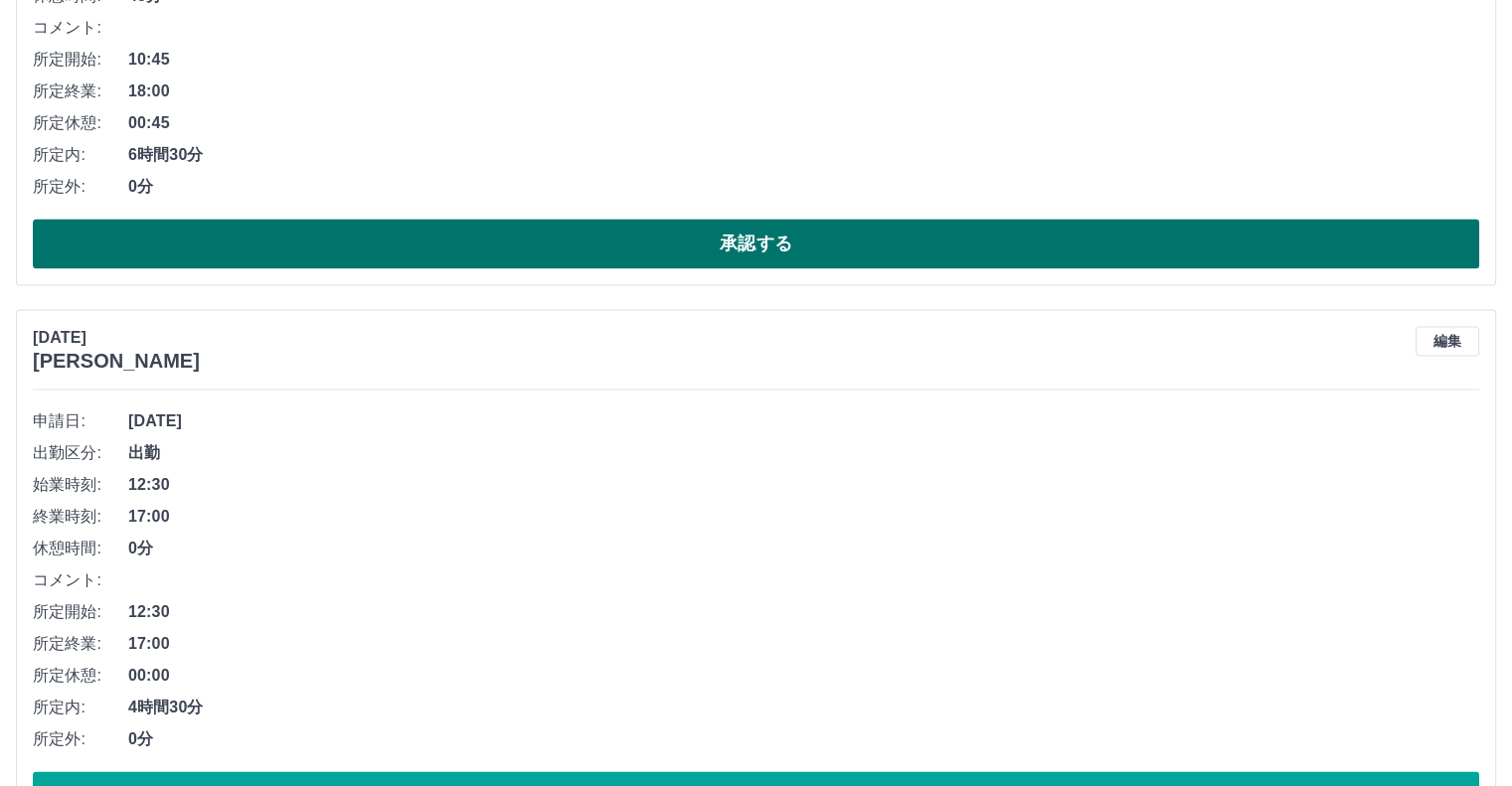 scroll, scrollTop: 2770, scrollLeft: 0, axis: vertical 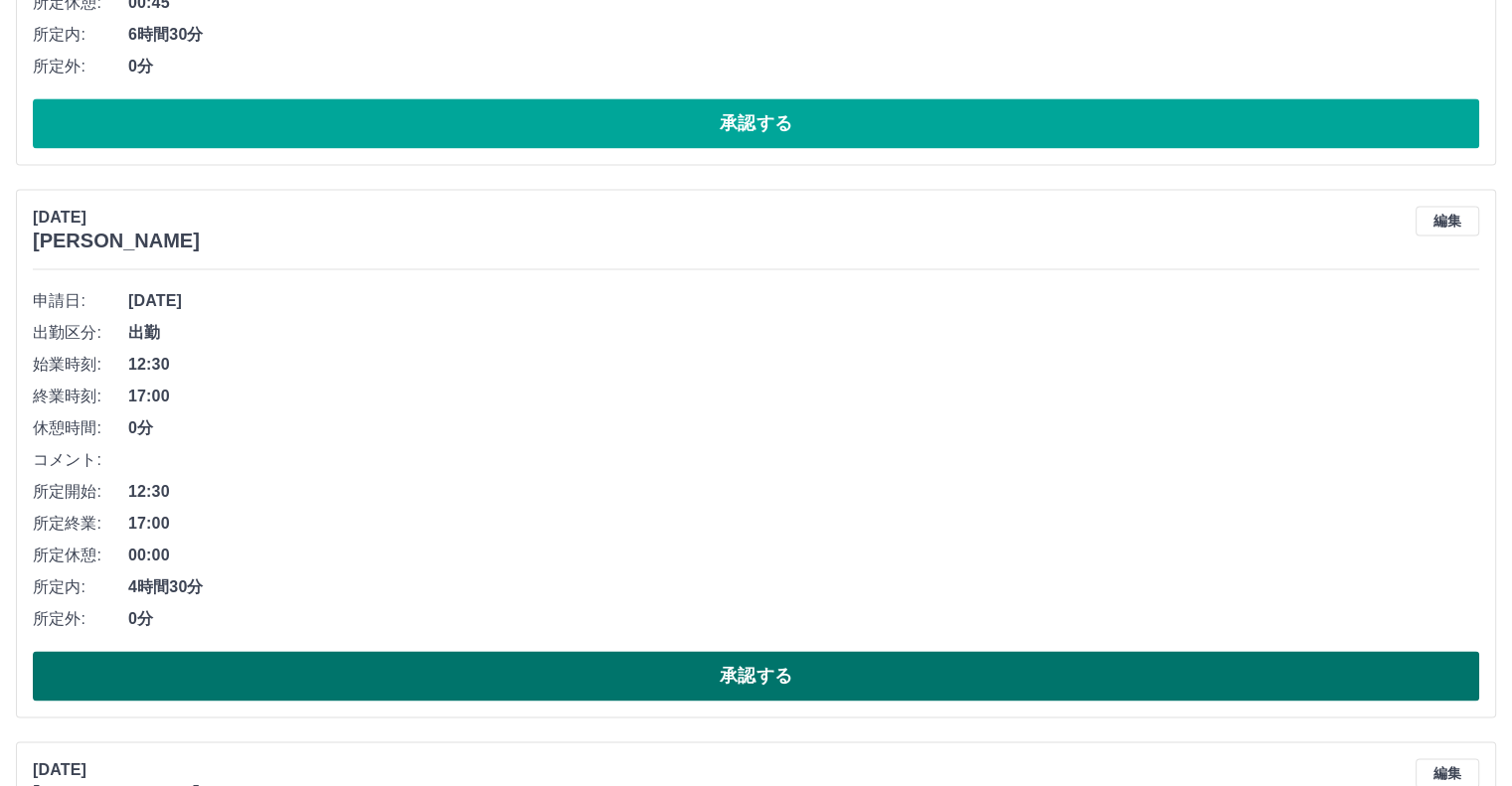 click on "承認する" at bounding box center [756, 676] 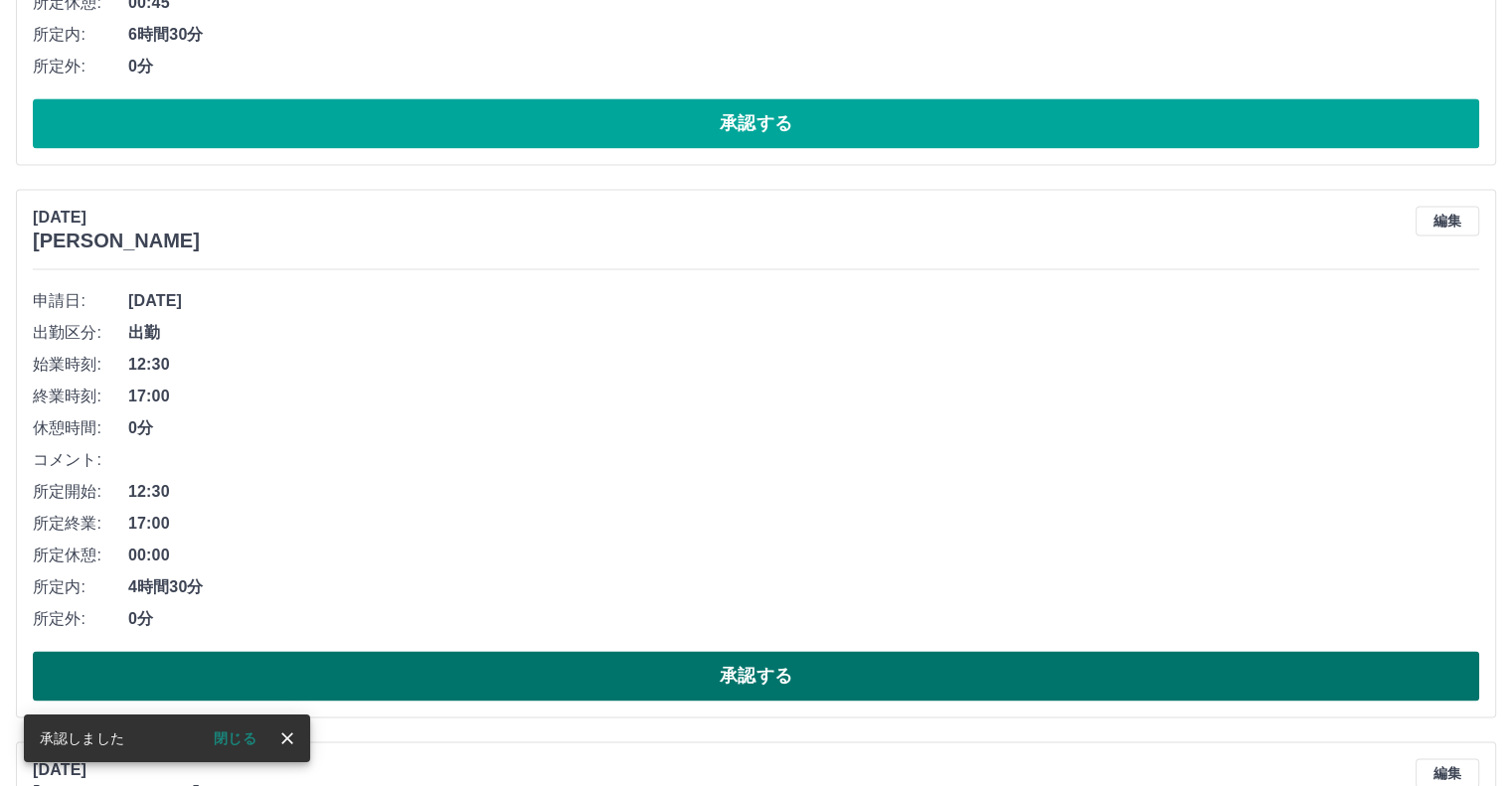 click on "承認する" at bounding box center (756, 676) 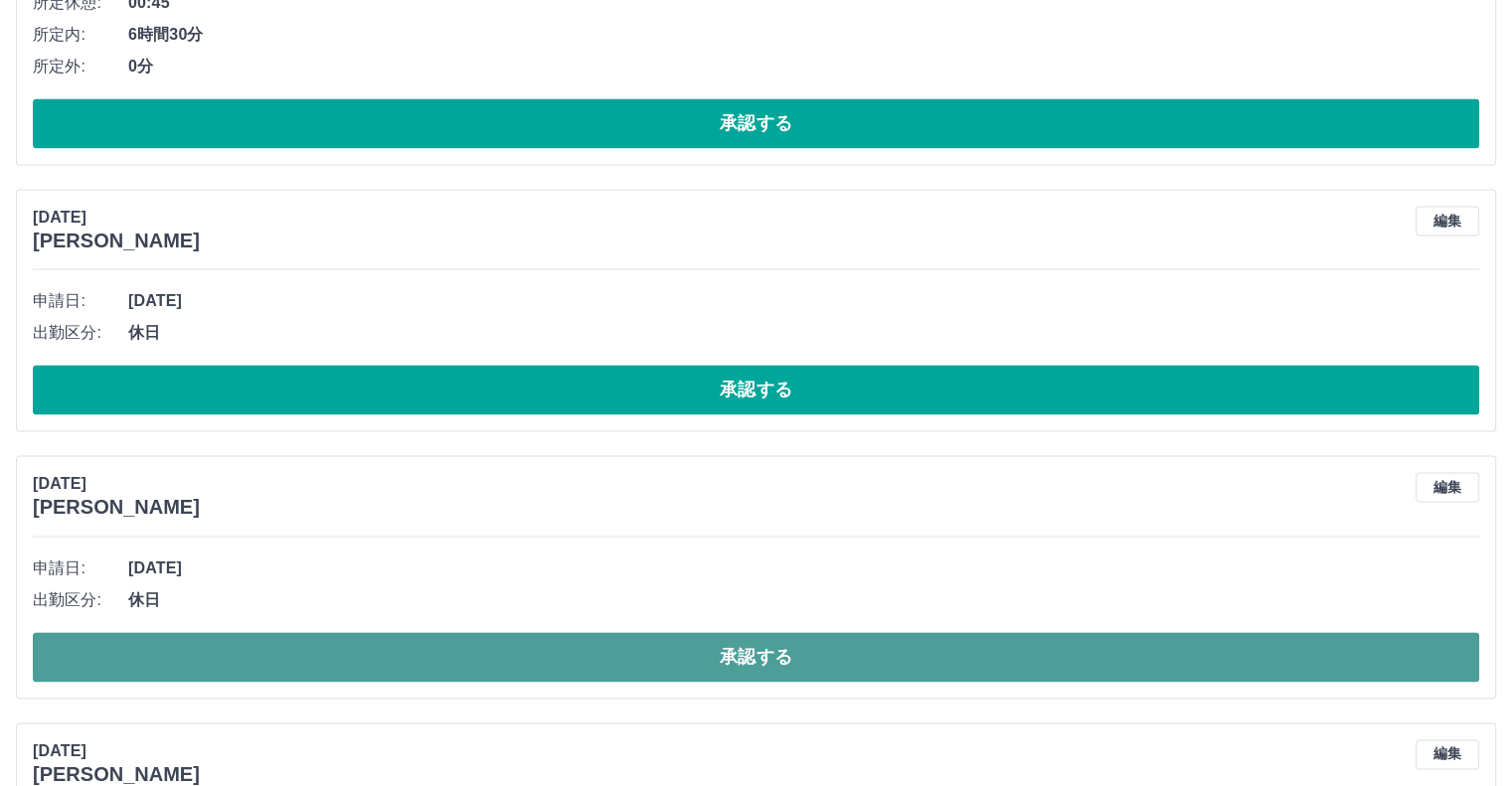 click on "承認する" at bounding box center (756, 657) 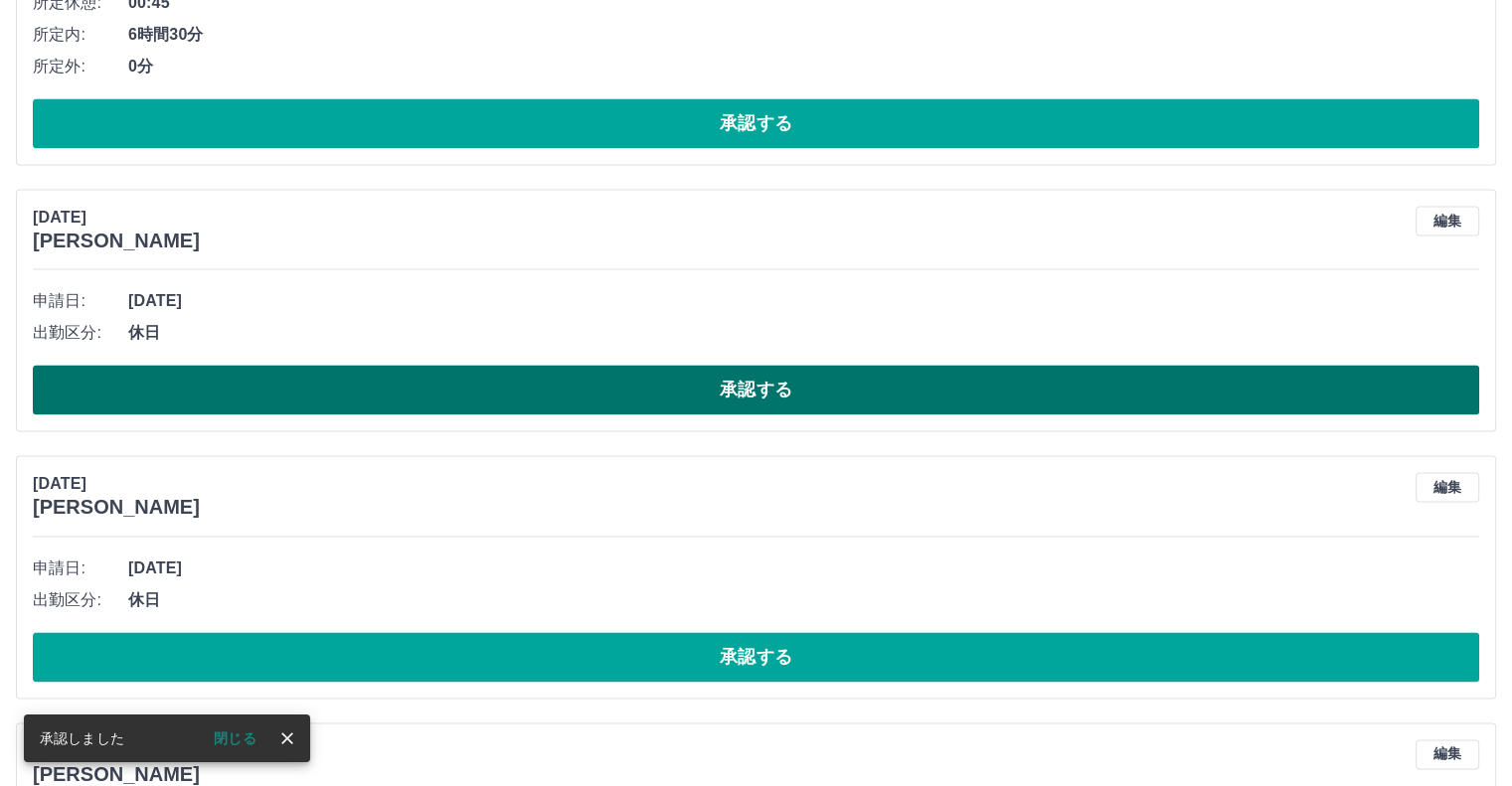 click on "承認する" at bounding box center [756, 390] 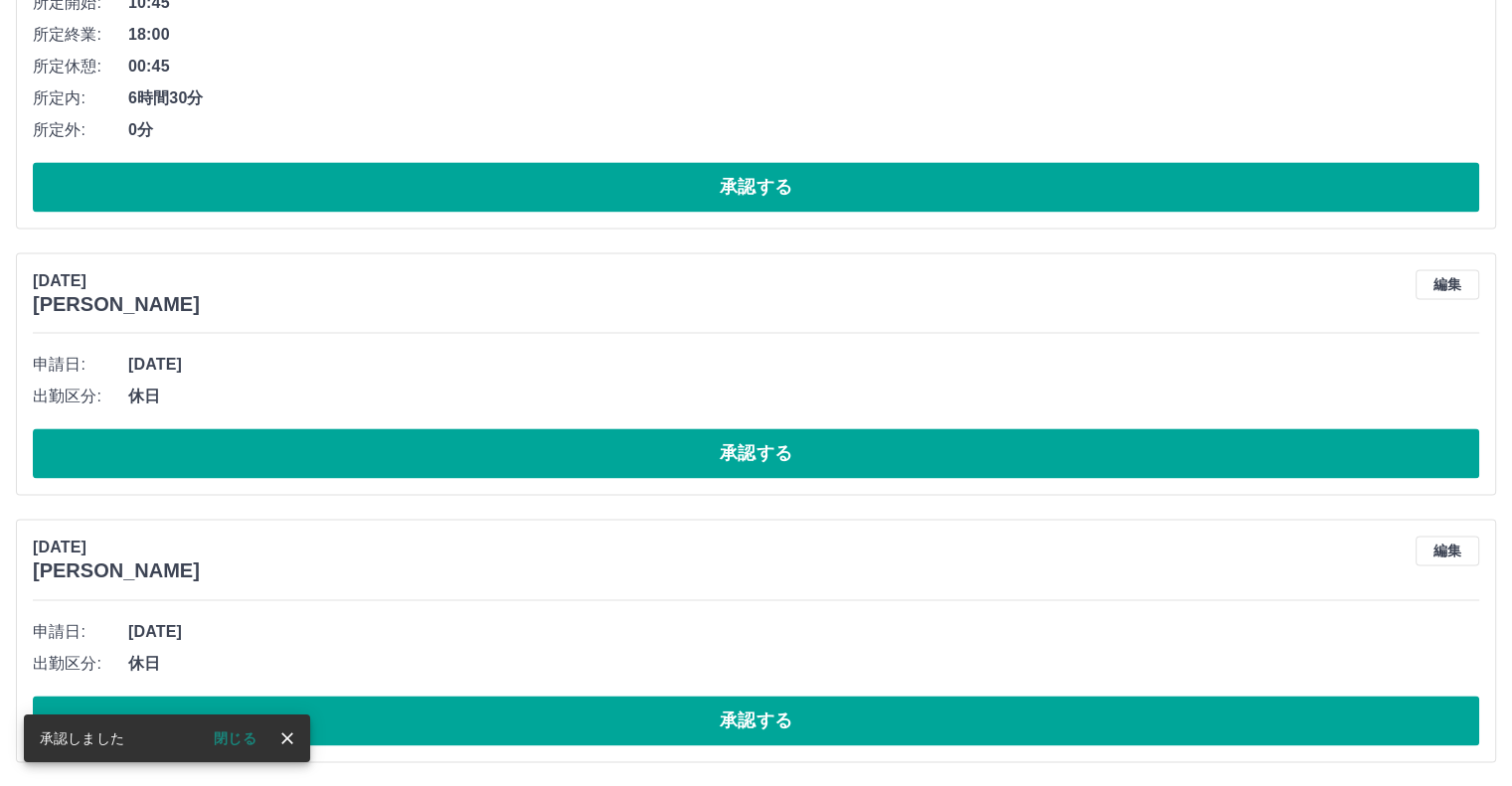 scroll, scrollTop: 2702, scrollLeft: 0, axis: vertical 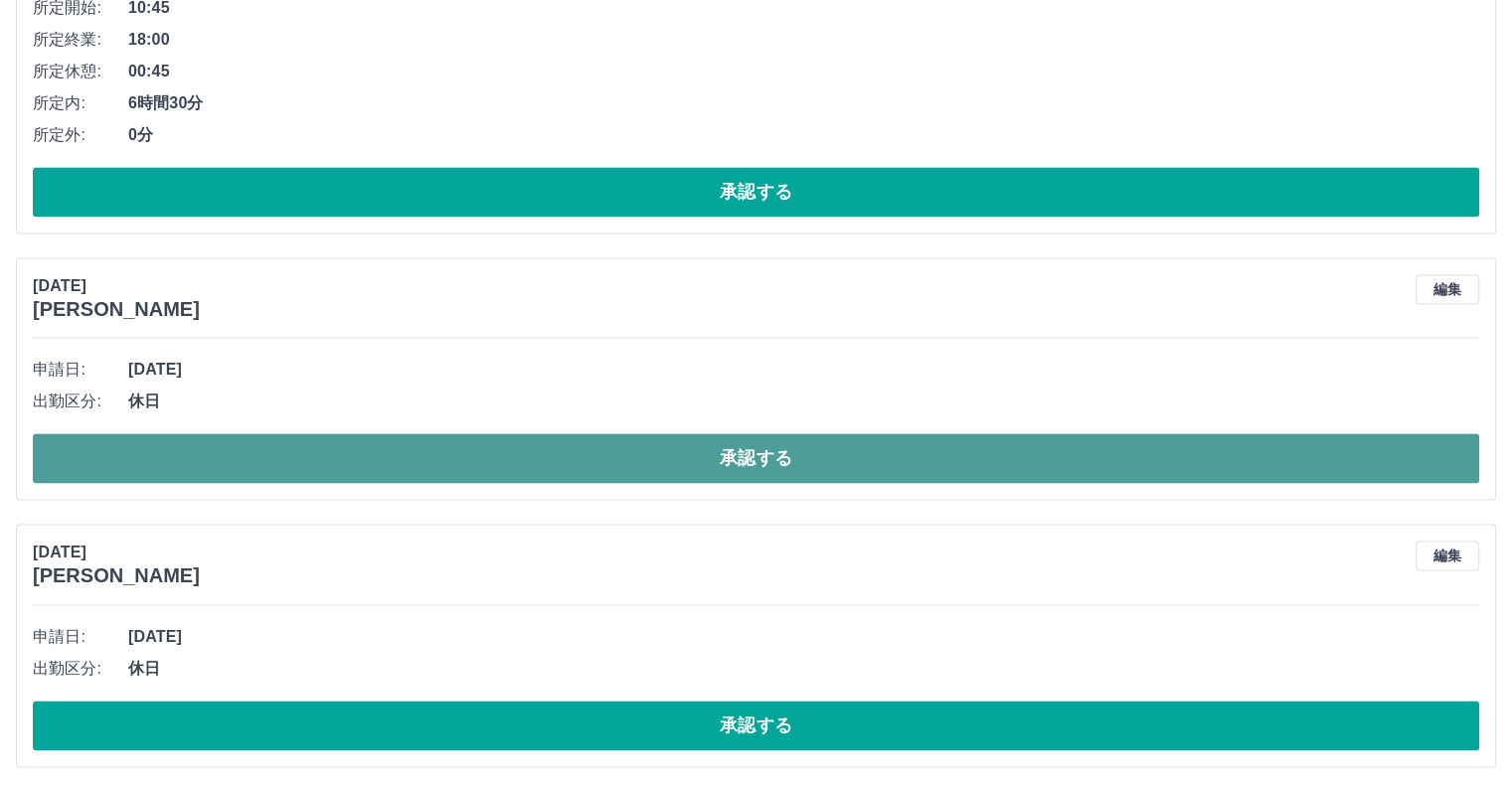 click on "承認する" at bounding box center (756, 458) 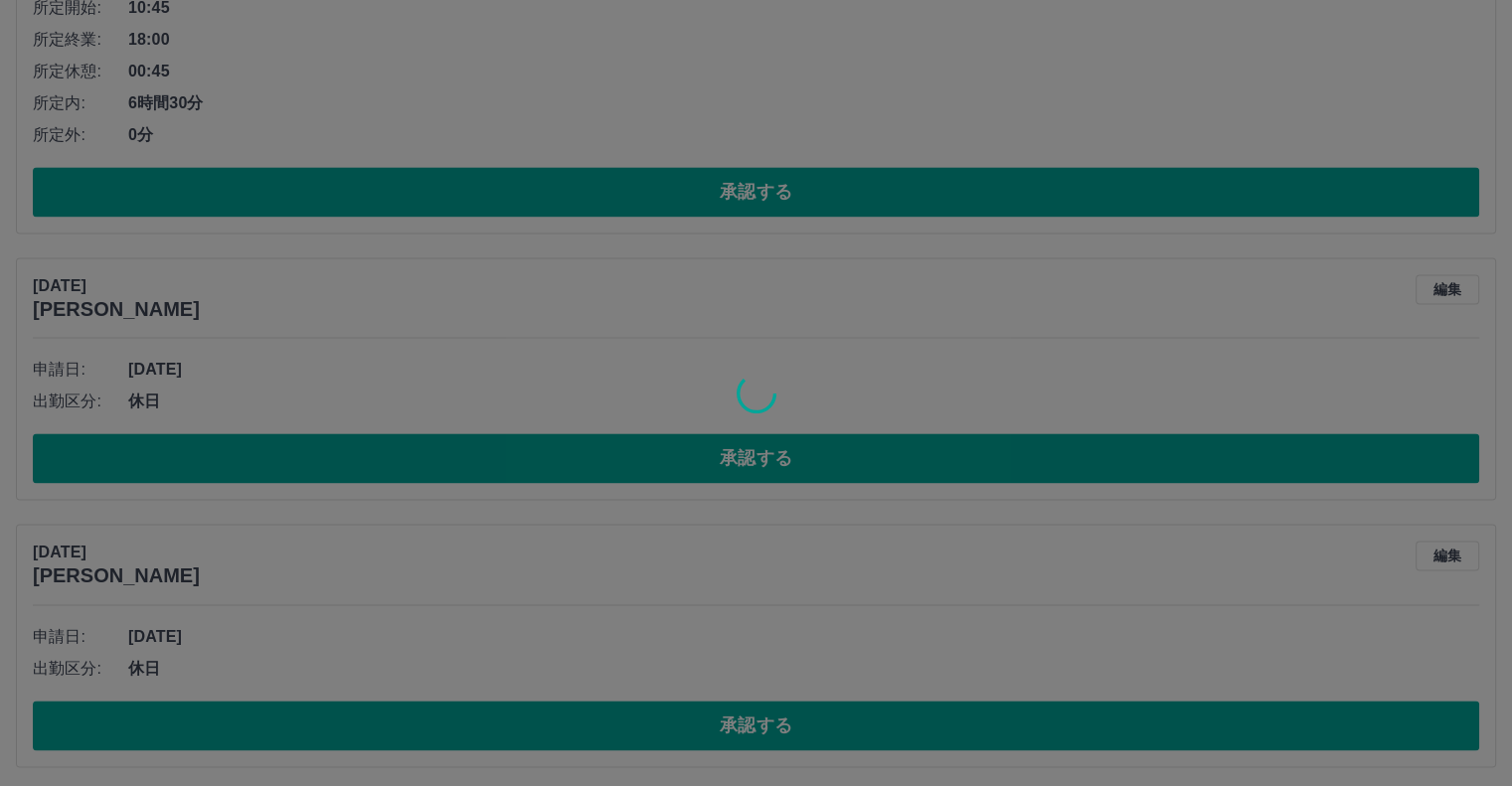 scroll, scrollTop: 2437, scrollLeft: 0, axis: vertical 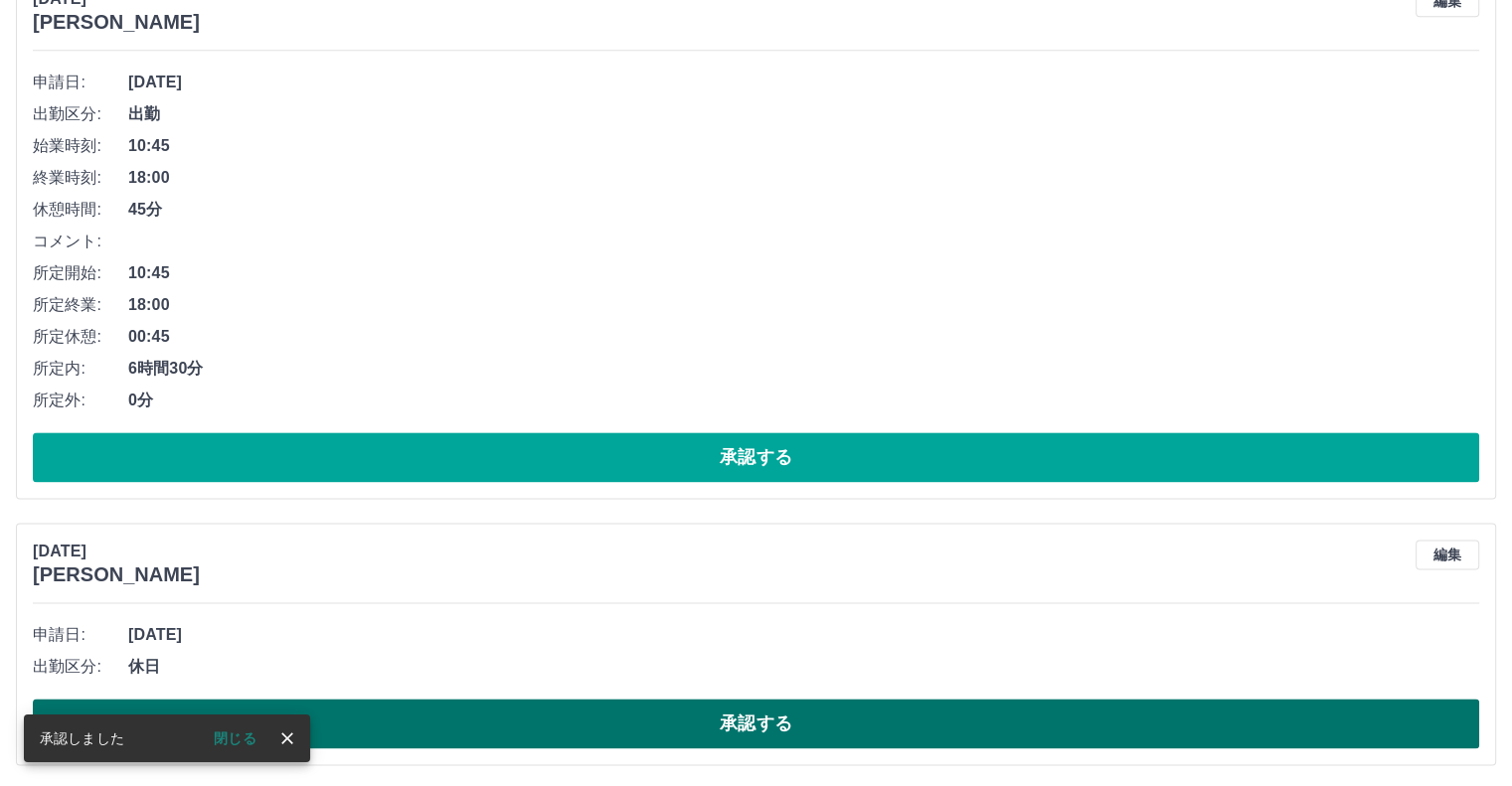 click on "承認する" at bounding box center (756, 723) 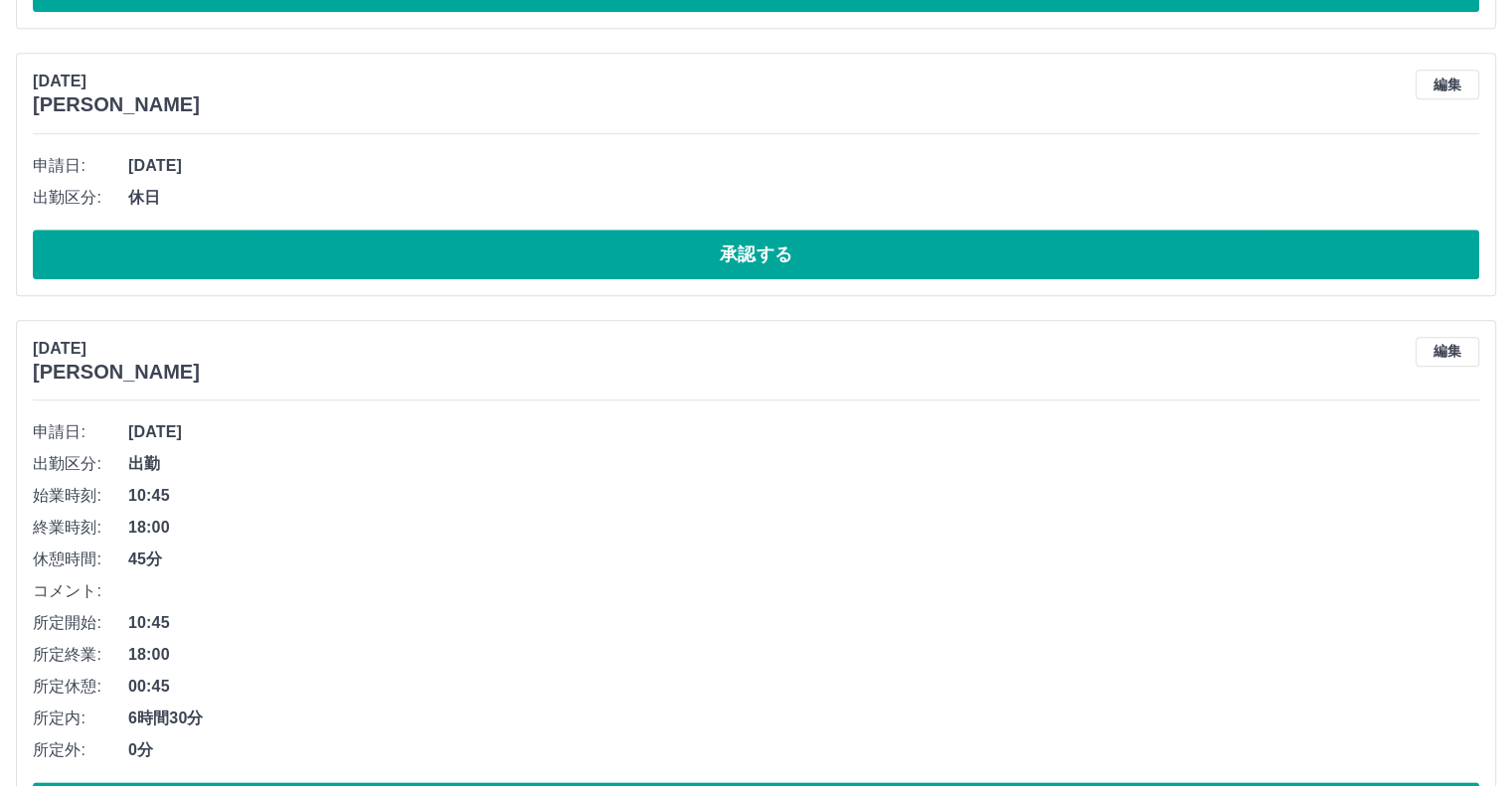 scroll, scrollTop: 2170, scrollLeft: 0, axis: vertical 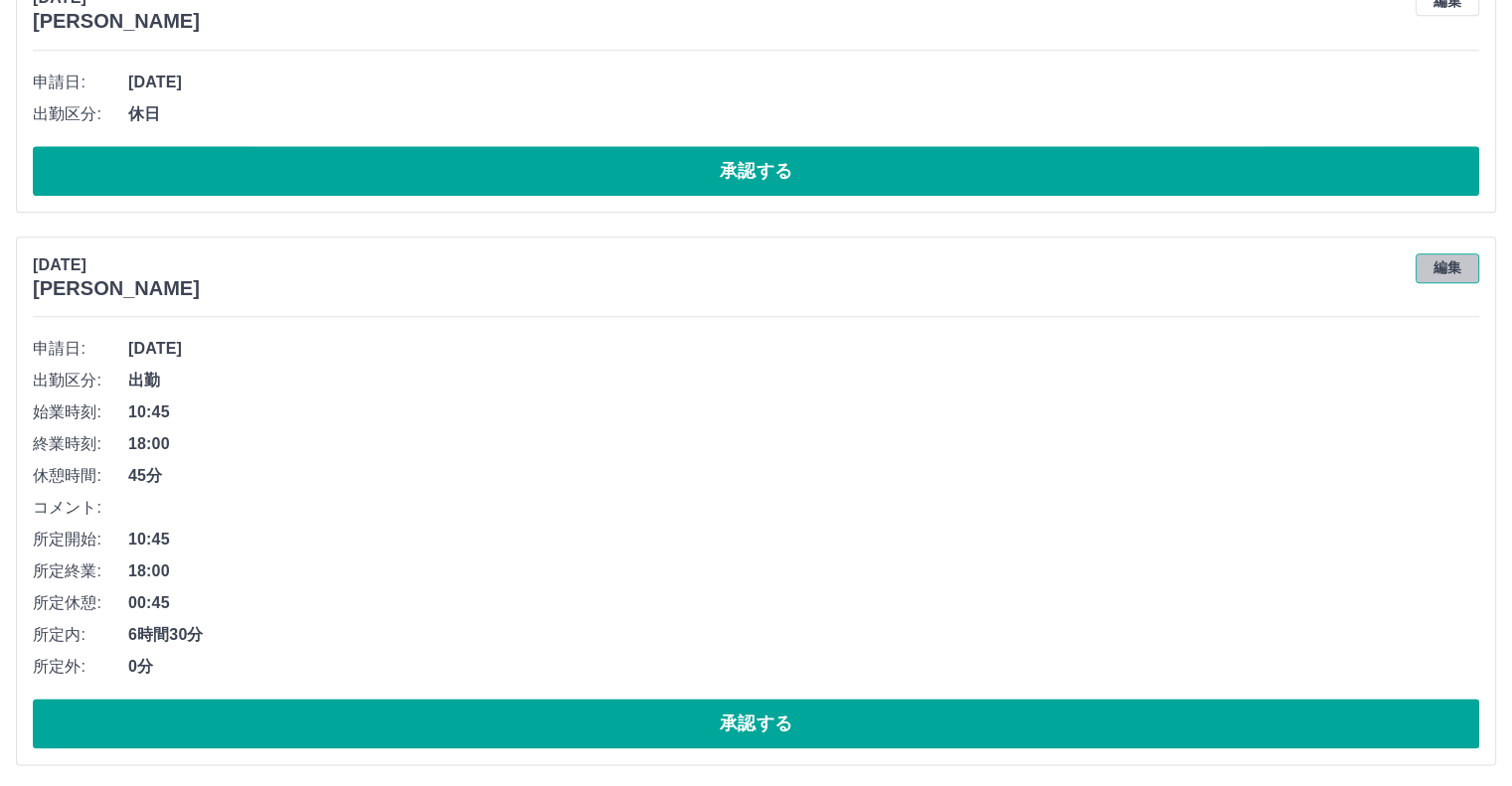 click on "編集" at bounding box center [1447, 268] 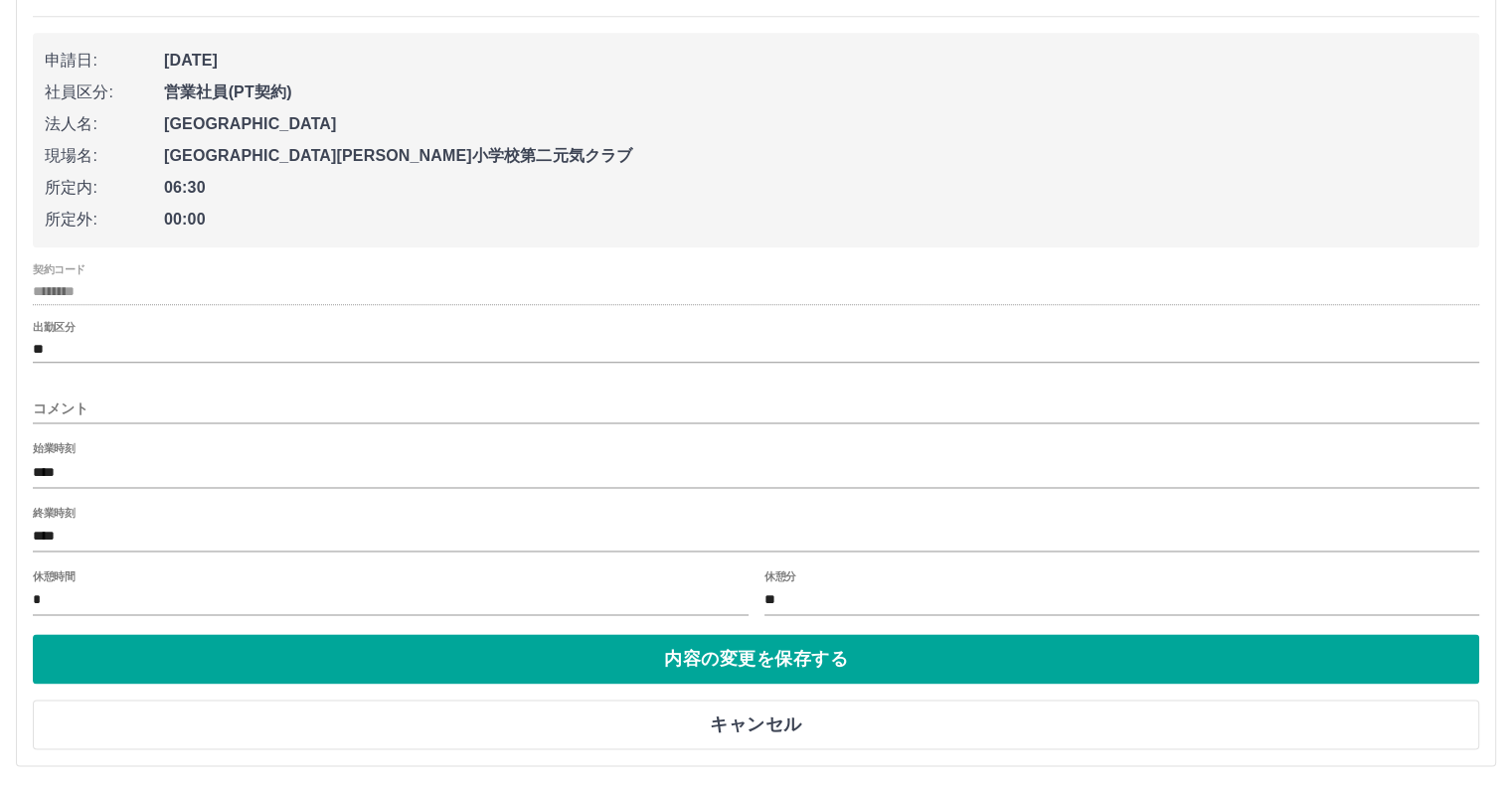 scroll, scrollTop: 2471, scrollLeft: 0, axis: vertical 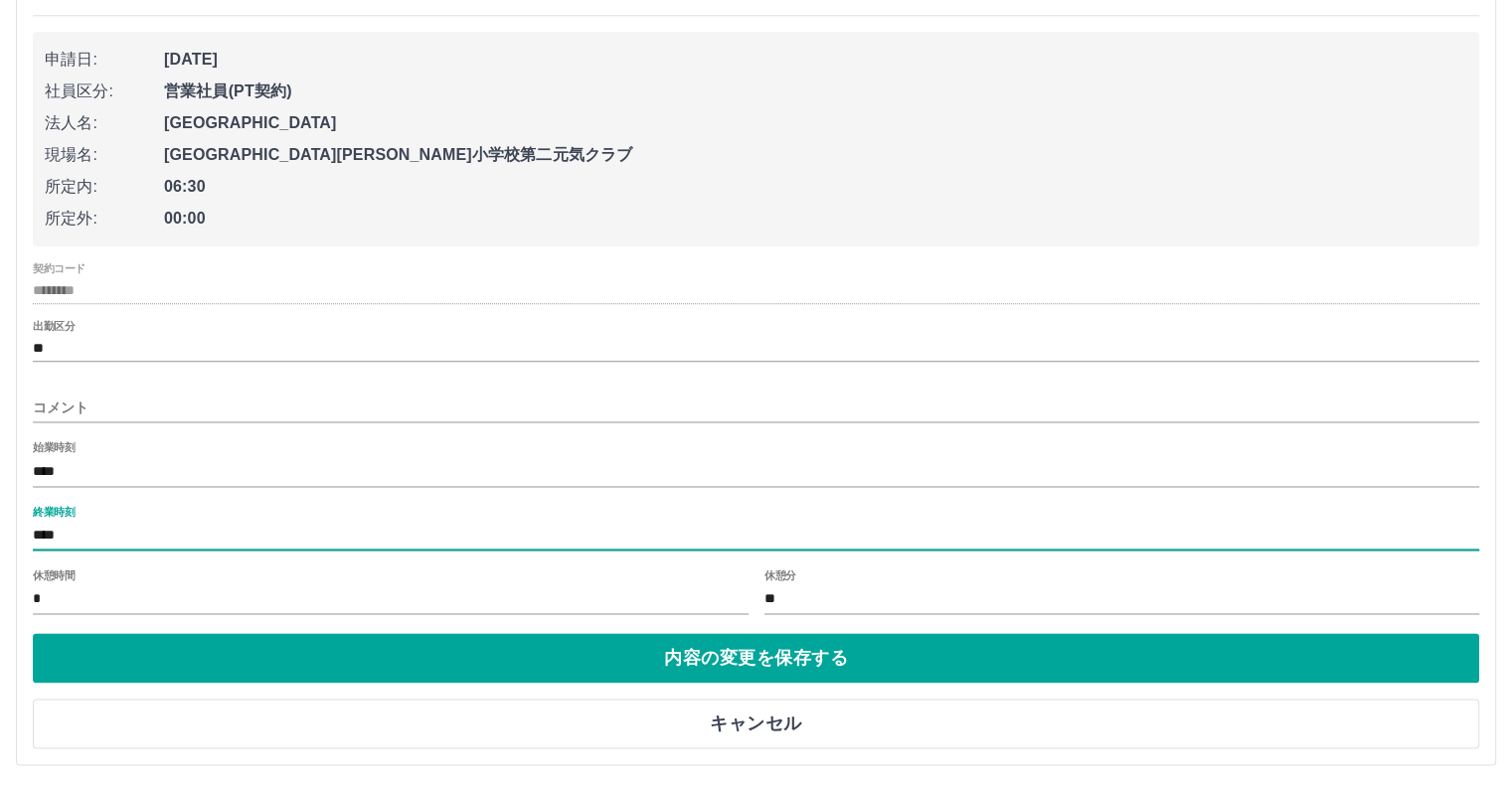 drag, startPoint x: 70, startPoint y: 532, endPoint x: 117, endPoint y: 520, distance: 48.50773 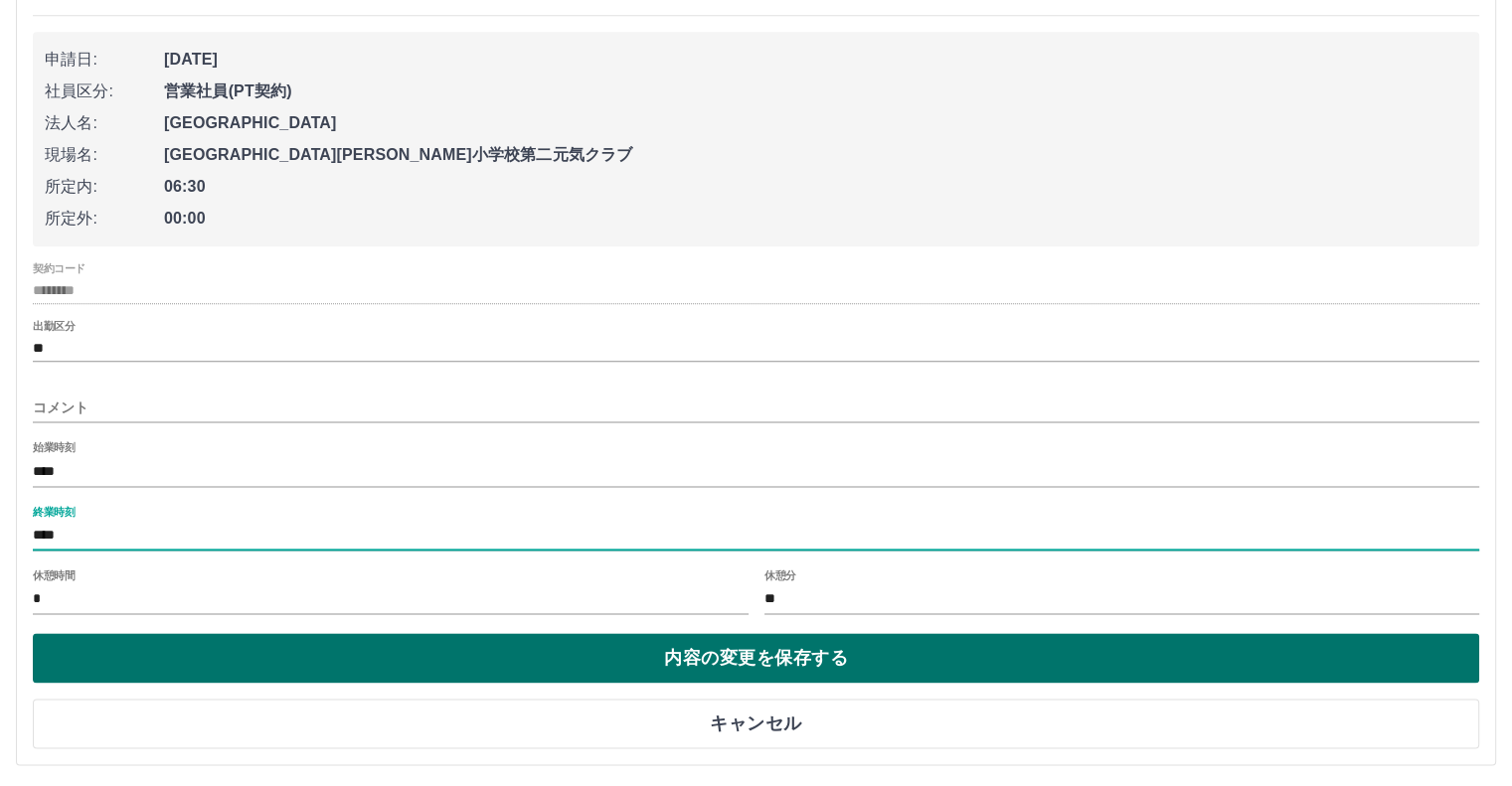 type on "****" 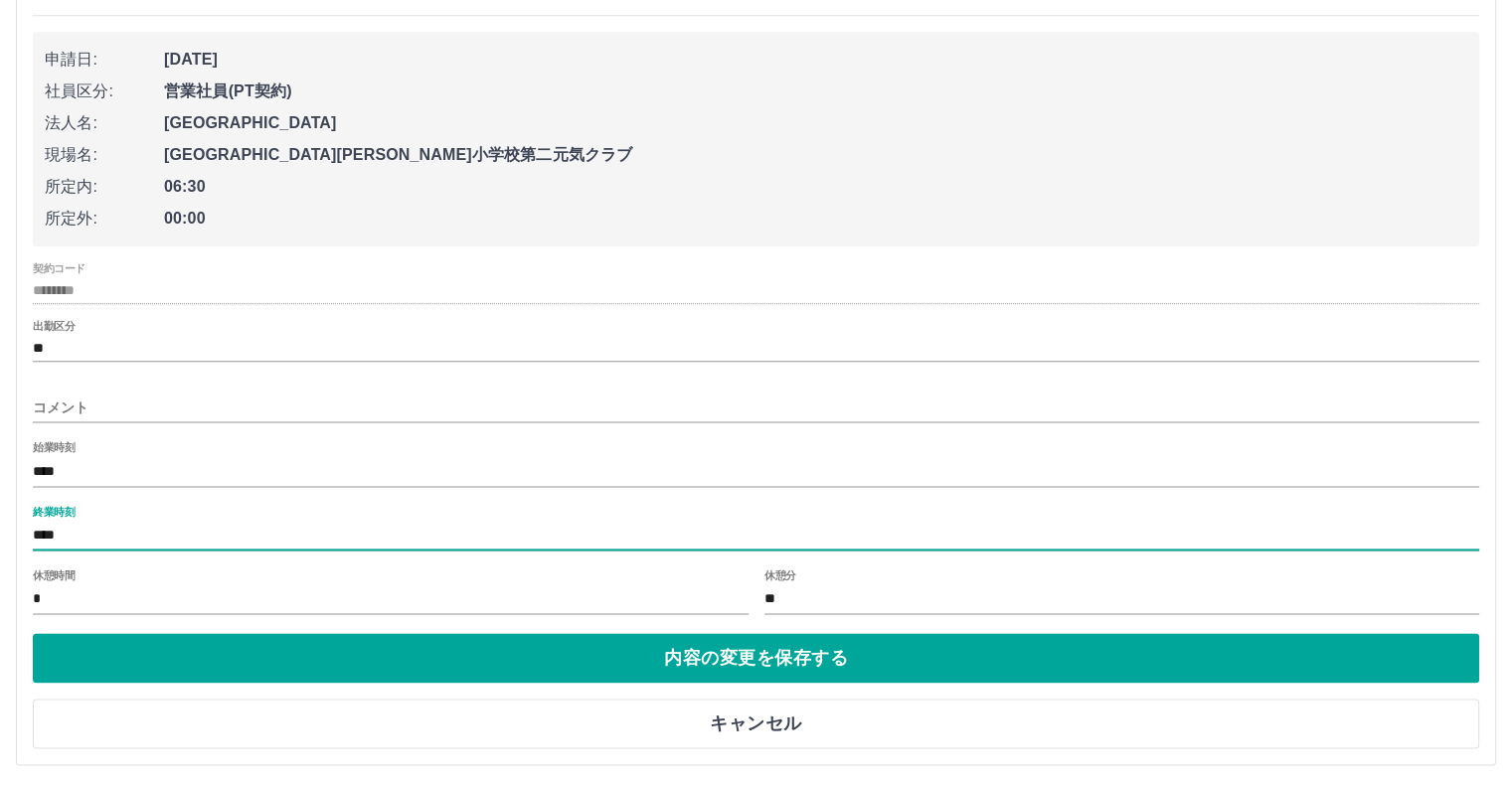 click on "内容の変更を保存する" at bounding box center (756, 658) 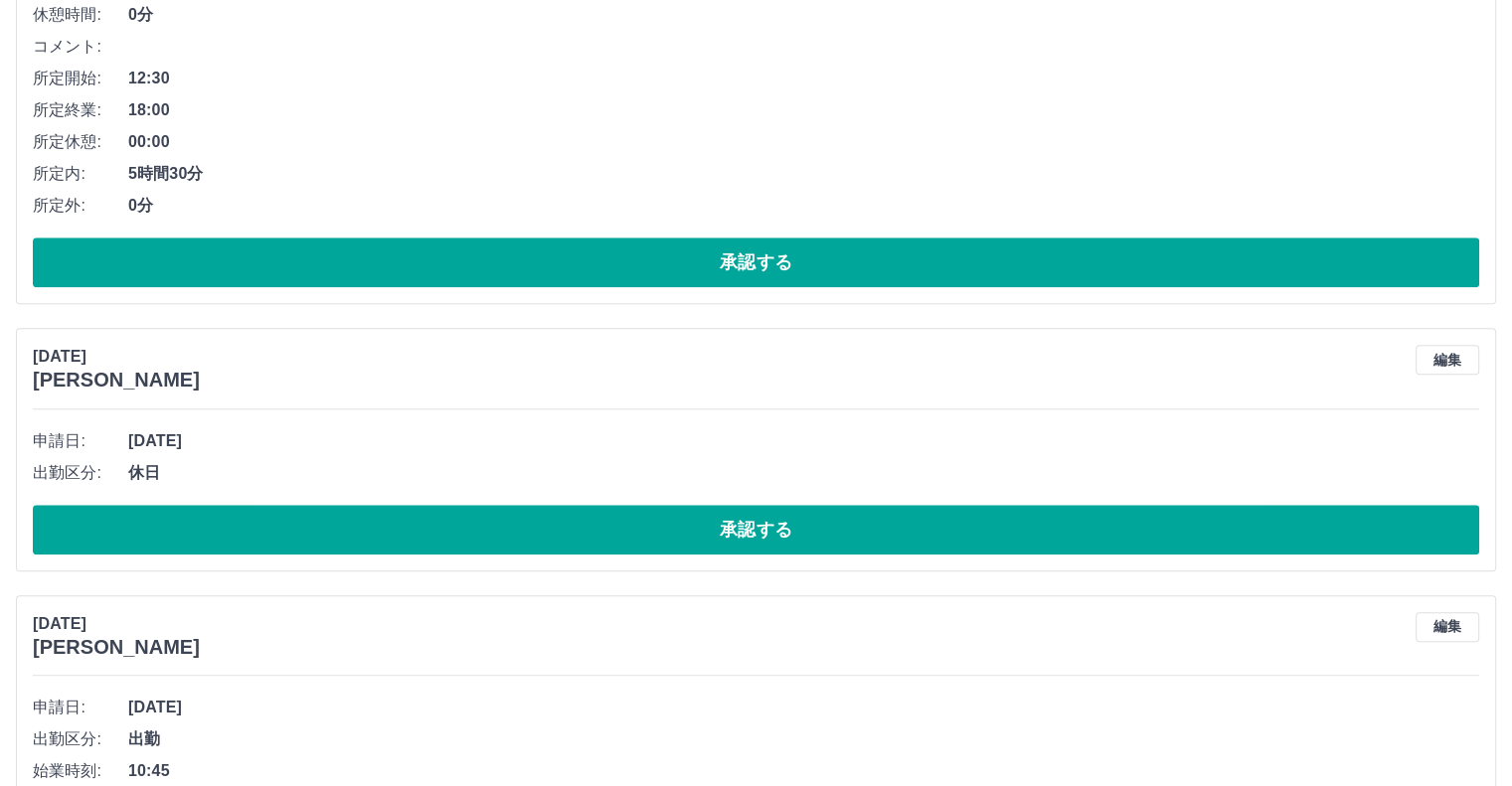 scroll, scrollTop: 1773, scrollLeft: 0, axis: vertical 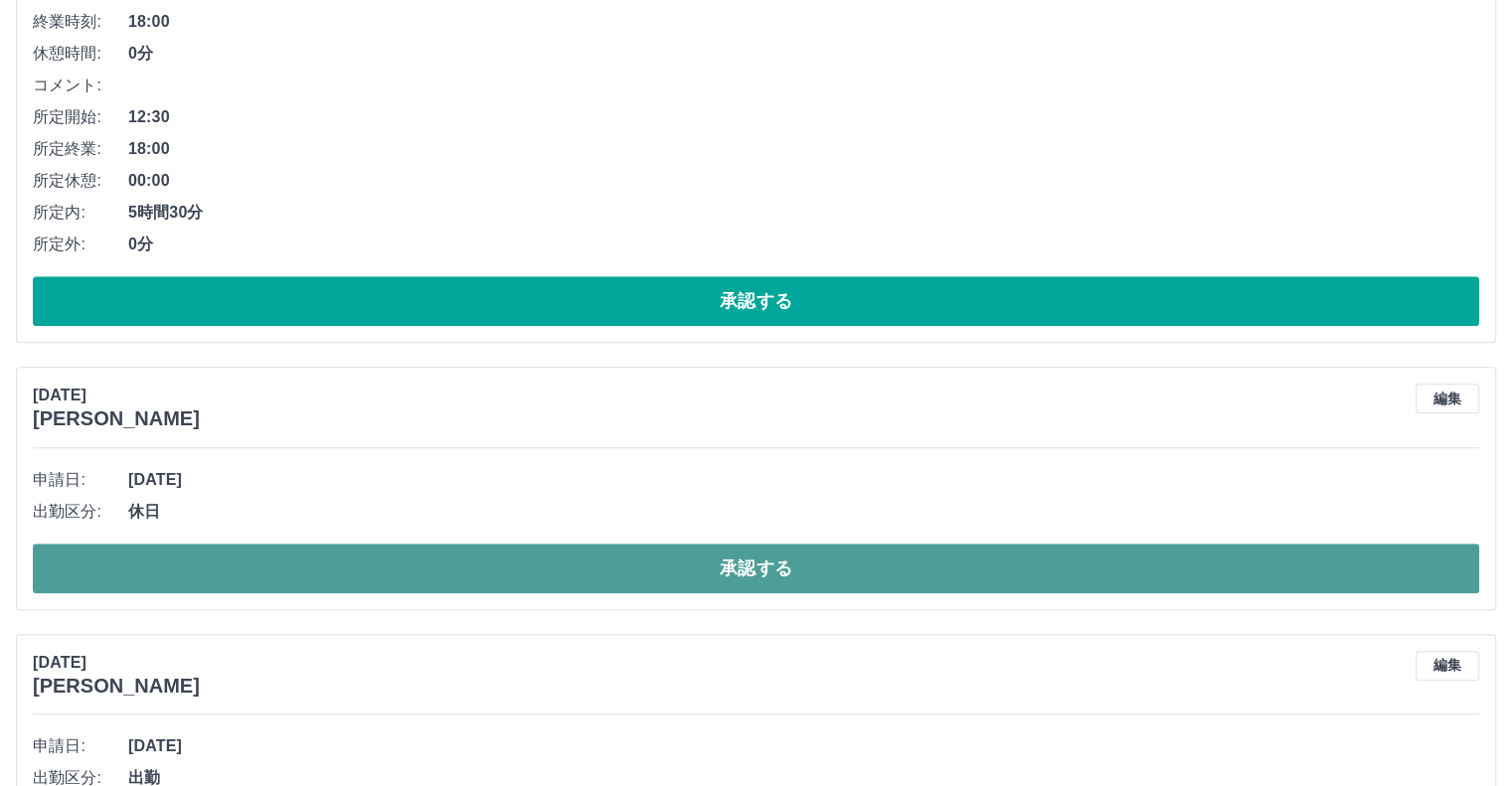 click on "承認する" at bounding box center [756, 568] 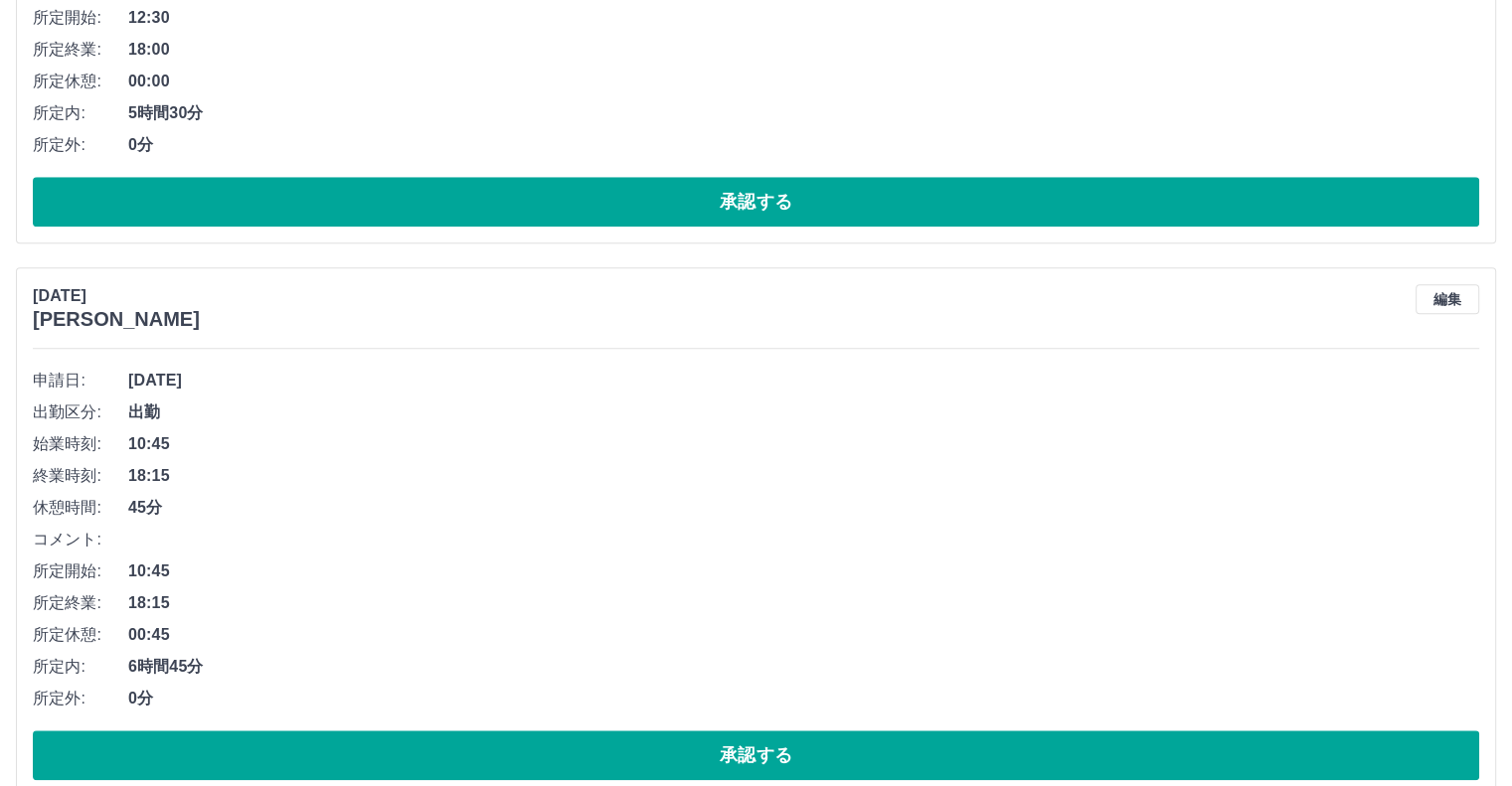 scroll, scrollTop: 1904, scrollLeft: 0, axis: vertical 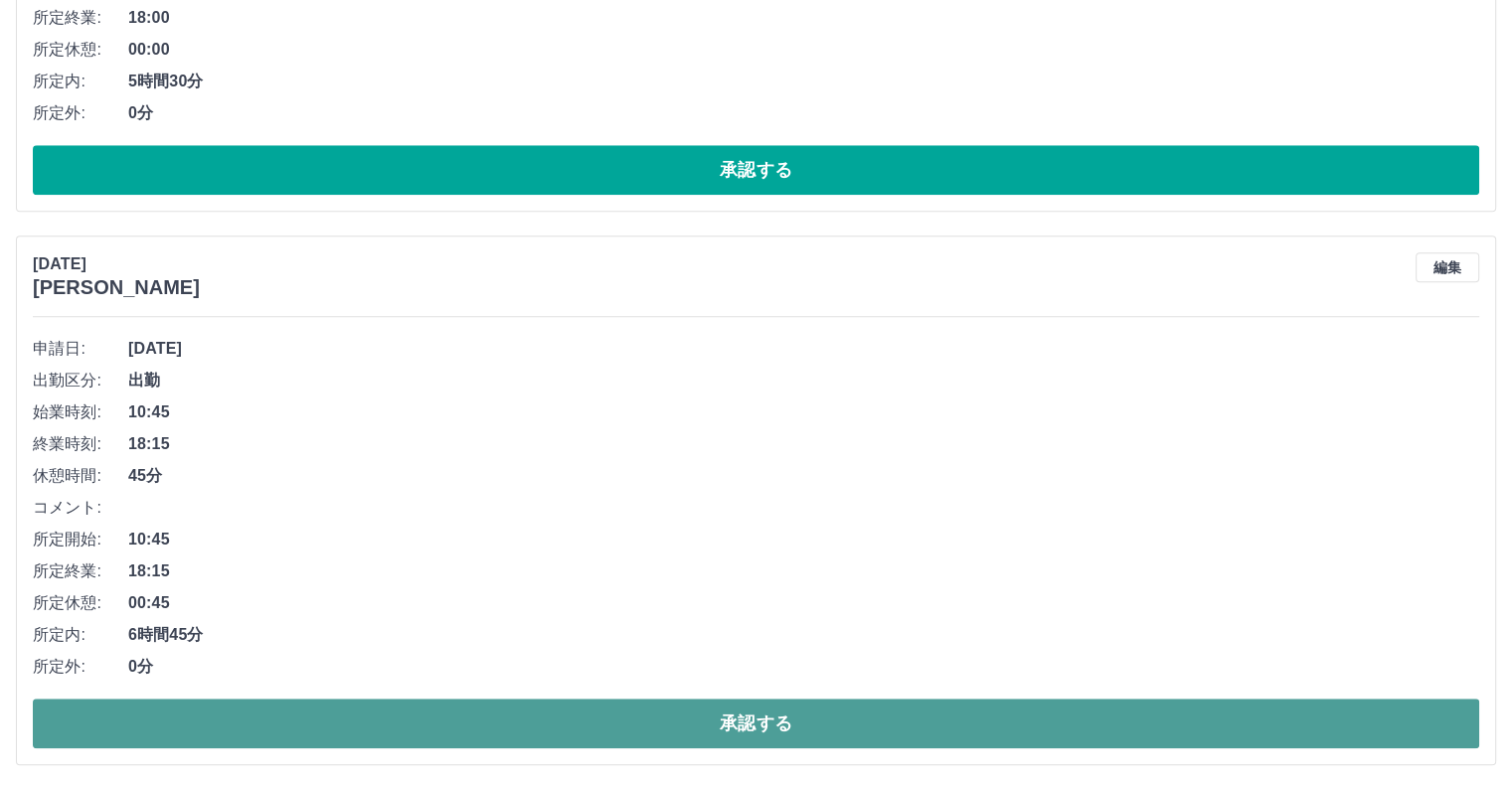 click on "承認する" at bounding box center [756, 723] 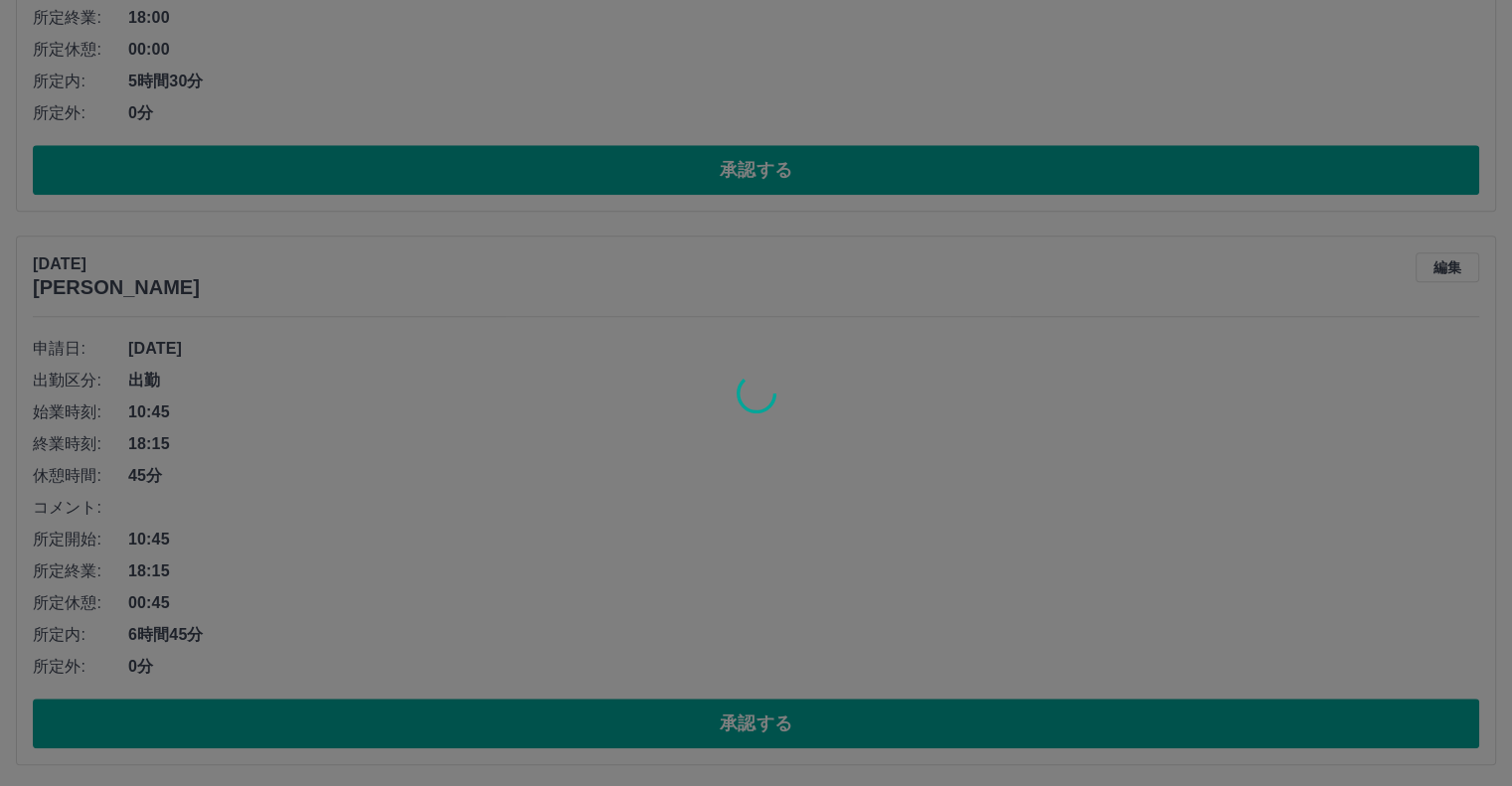 scroll, scrollTop: 1351, scrollLeft: 0, axis: vertical 